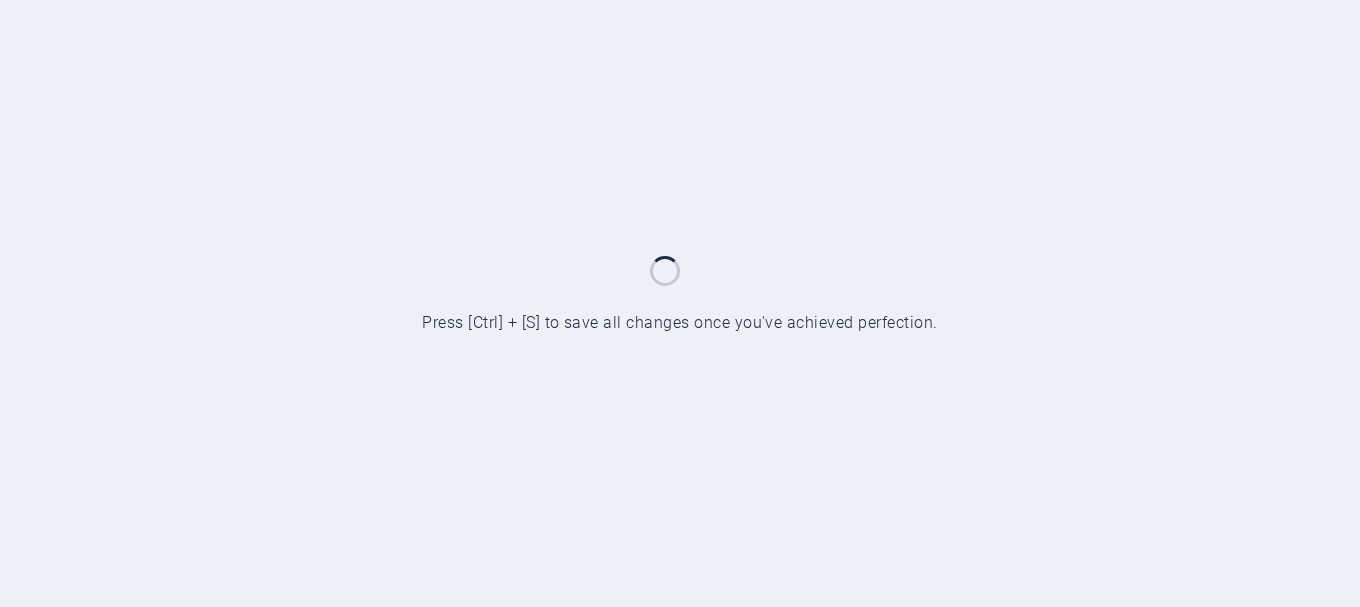 scroll, scrollTop: 0, scrollLeft: 0, axis: both 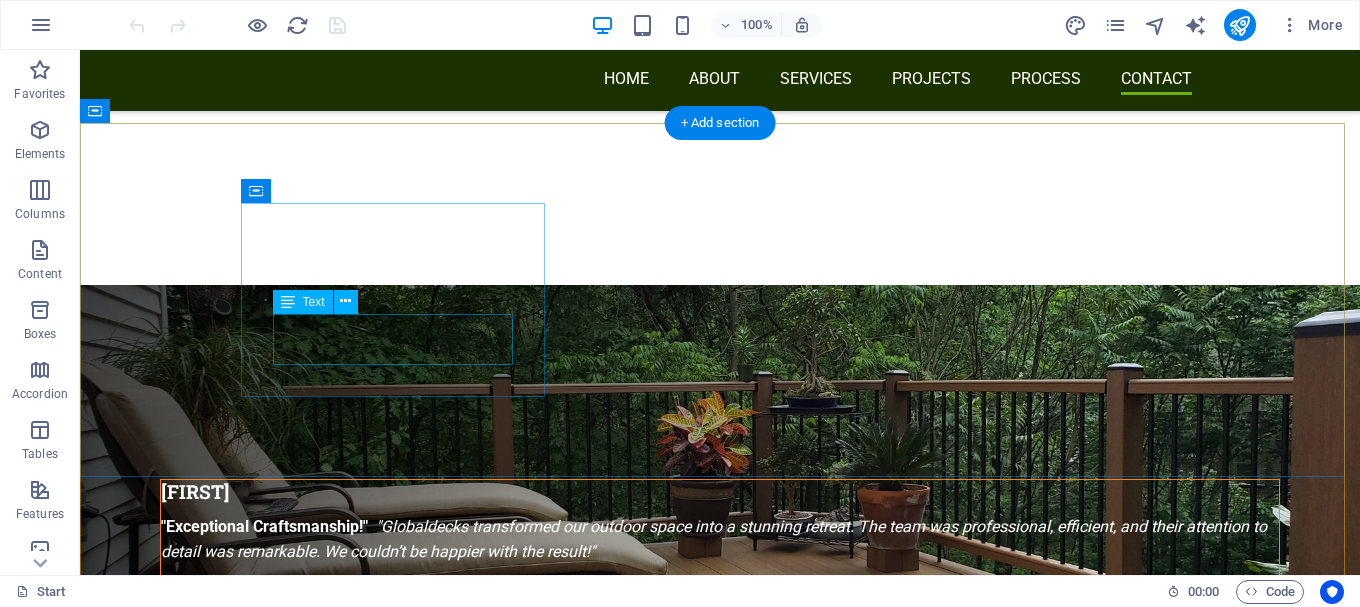 click on "[NUMBER] [STREET] [AREA] [CITY]   [POSTAL_CODE]" at bounding box center [568, 5046] 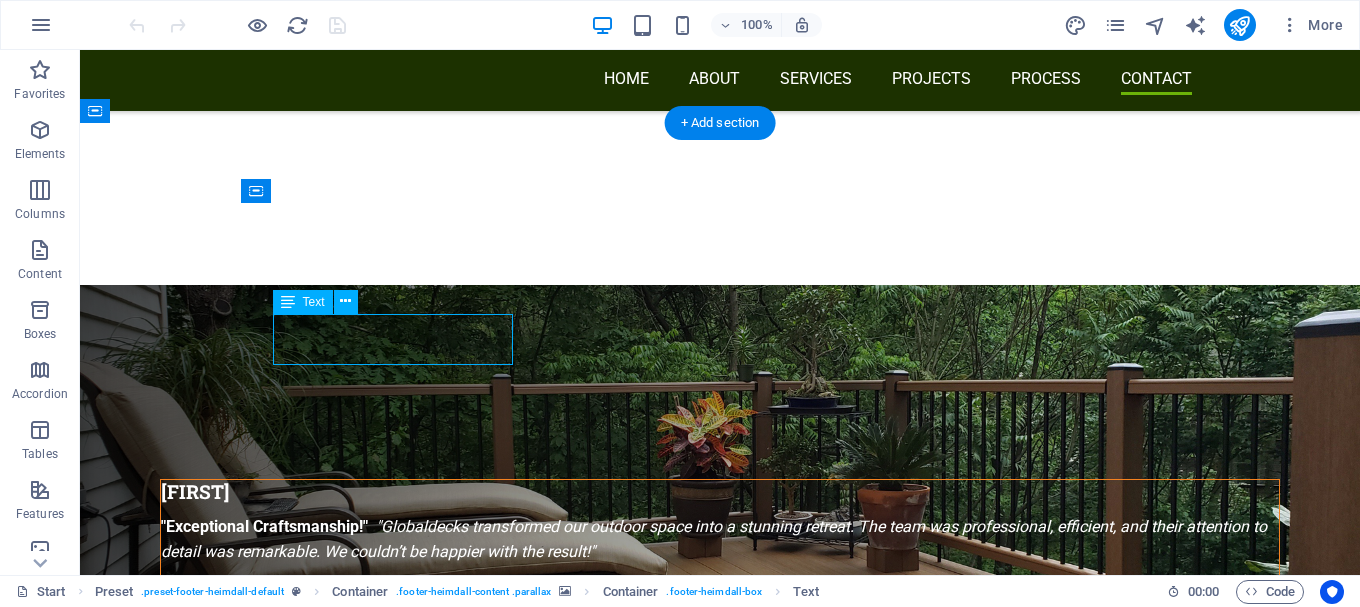 click on "[NUMBER] [STREET] [AREA] [CITY]   [POSTAL_CODE]" at bounding box center [568, 5046] 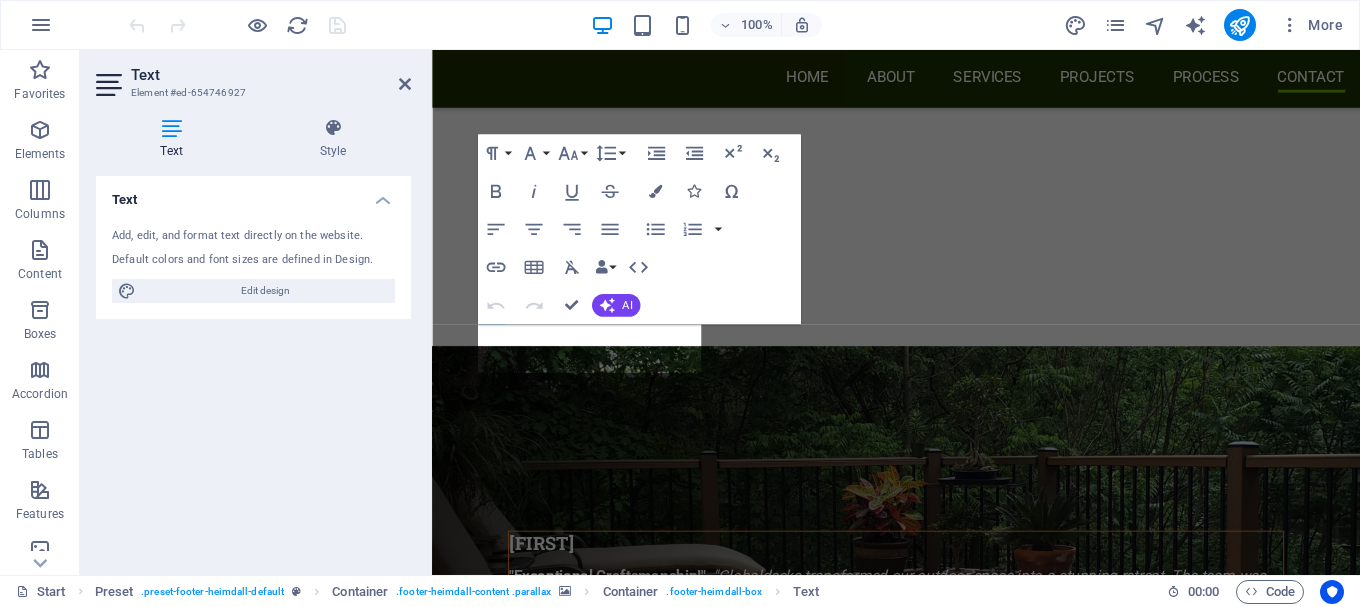 click on "Text Element #ed-654746927 Text Style Text Add, edit, and format text directly on the website. Default colors and font sizes are defined in Design. Edit design Alignment Left aligned Centered Right aligned Preset Element
H1   Banner   Container   Spacer   Container   Container   H3   Preset   Container   Container   Image   Preset   Container   Preset   H2   Spacer   Container   H3   Preset   Container   Container   Text   Container   H3   Container   Container   Text   Text   Container   Container   Container   H2   Container   Preset   Container   H3   Container   Text   Container   Icon   Container   H3   Container   Text   Text   Container   Container   H2   Image   H2   Text   Image   H2   Text   Image   H2   Text   Spacer   Placeholder   Preset   Spacer   Text   Container   Container   Preset   Preset   Input   Form   Input   Textarea   Captcha   Form button   Container   Preset   Preset   Container   H3   Text   Container   Text Paragraph Format Normal Heading 1" at bounding box center (720, 312) 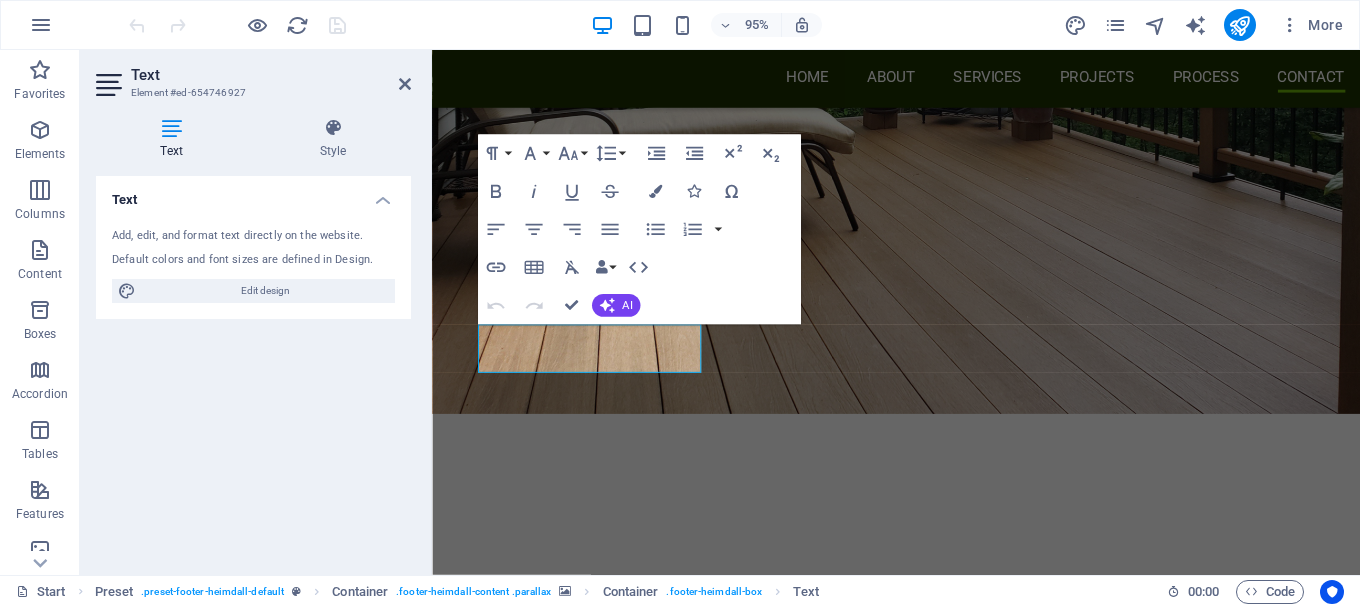 scroll, scrollTop: 8669, scrollLeft: 0, axis: vertical 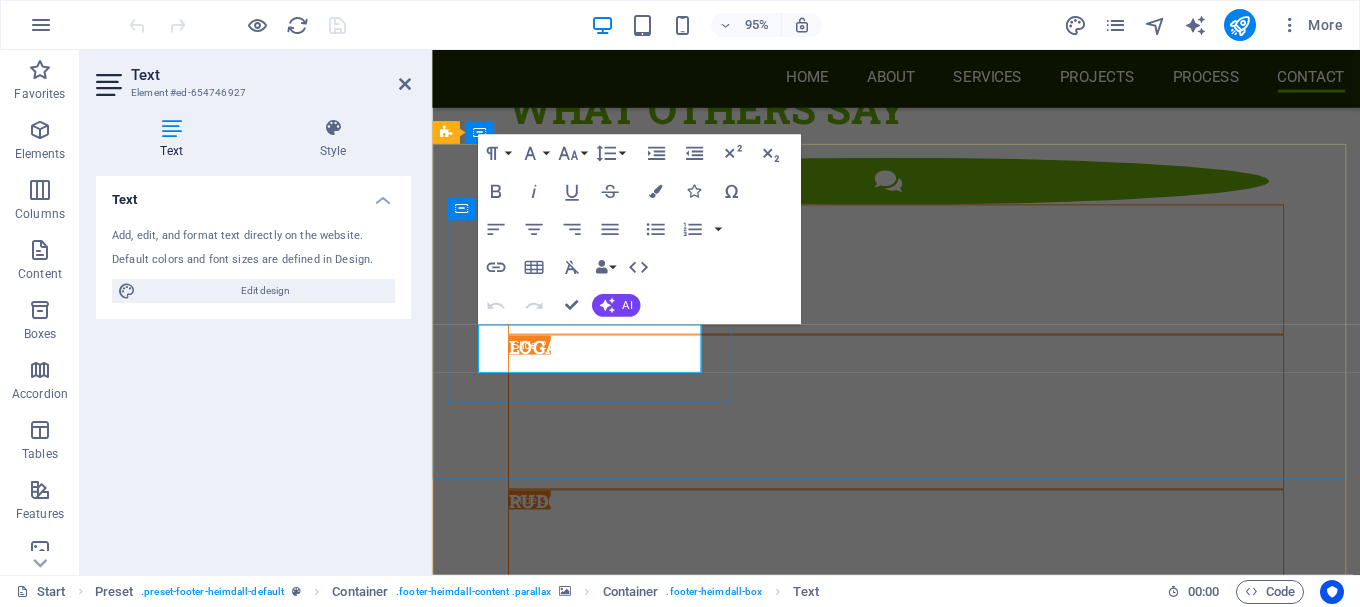 click on "[NUMBER] [STREET] [AREA] [AREA]" at bounding box center [920, 4835] 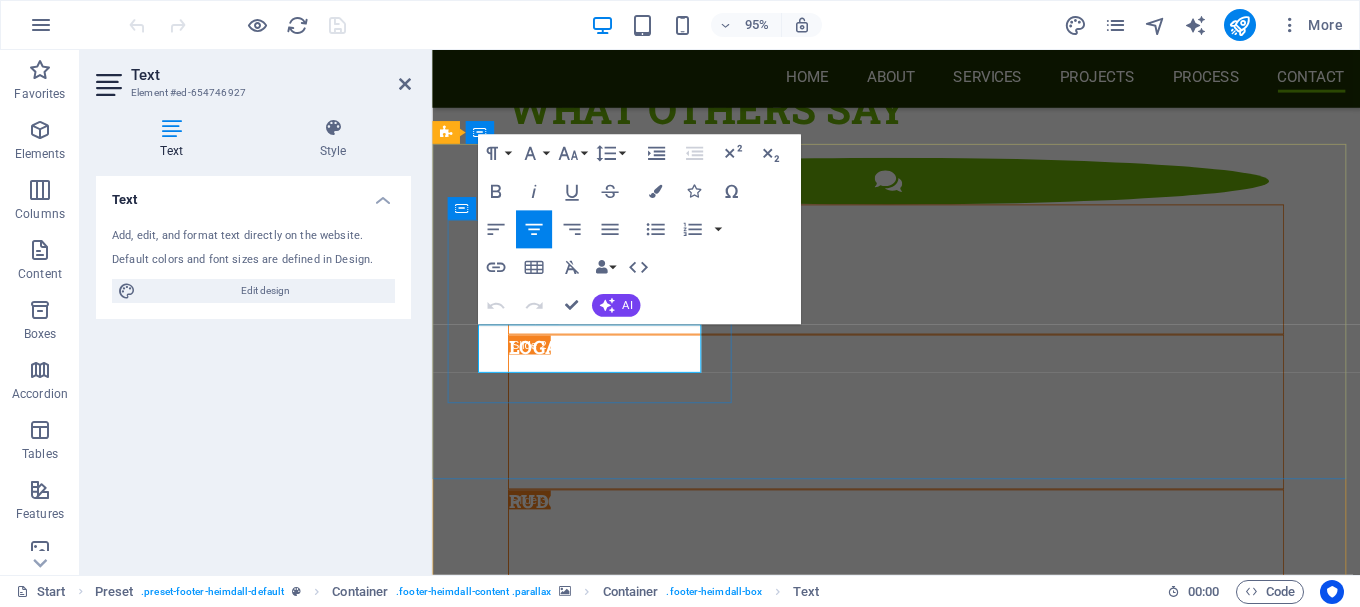 click on "[NUMBER] [STREET] [AREA] [AREA]" at bounding box center (920, 4834) 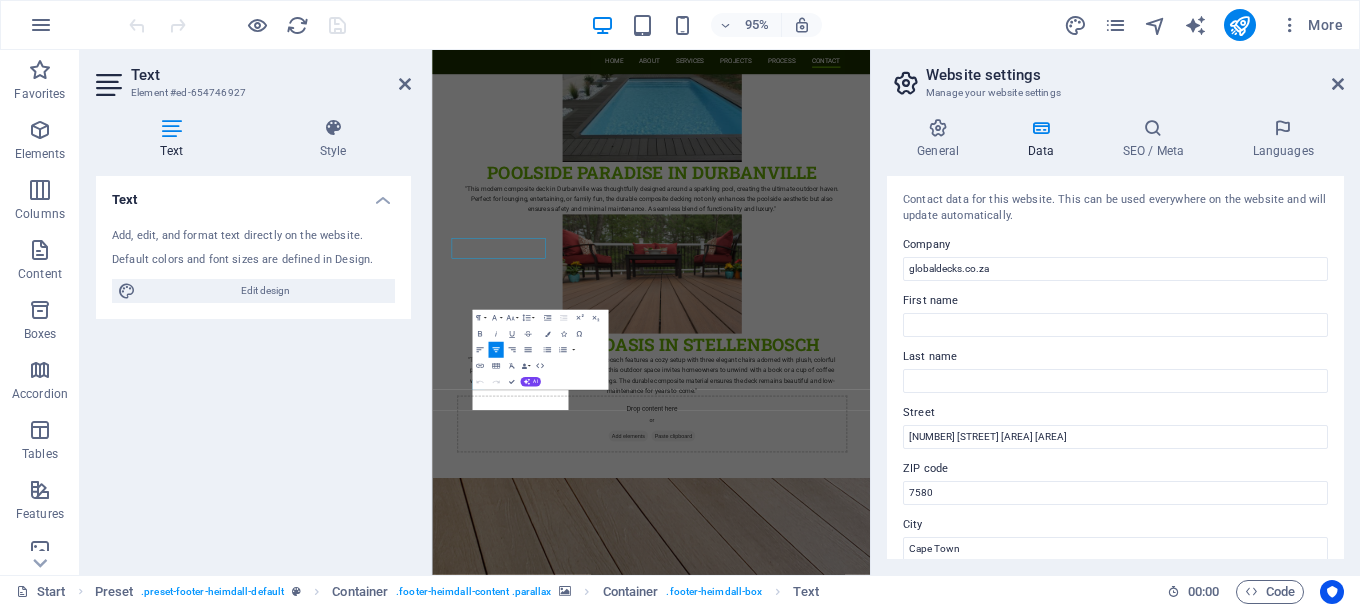 scroll, scrollTop: 8486, scrollLeft: 0, axis: vertical 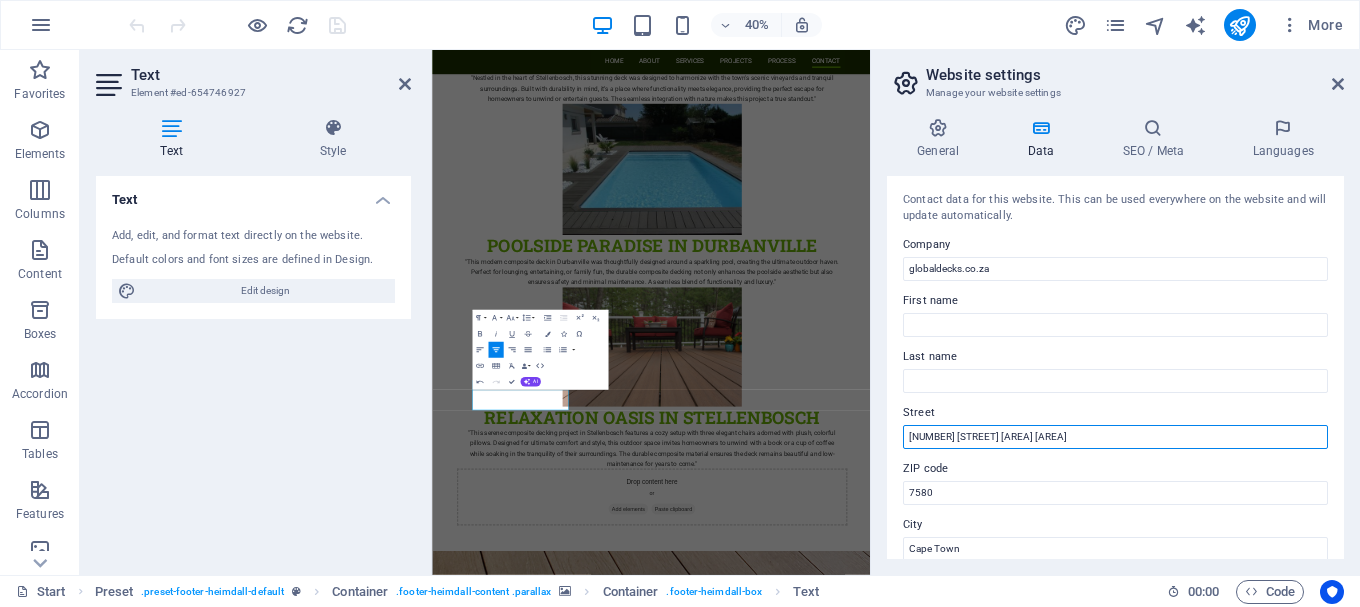 click on "[NUMBER] [STREET] [AREA] [AREA]" at bounding box center [1115, 437] 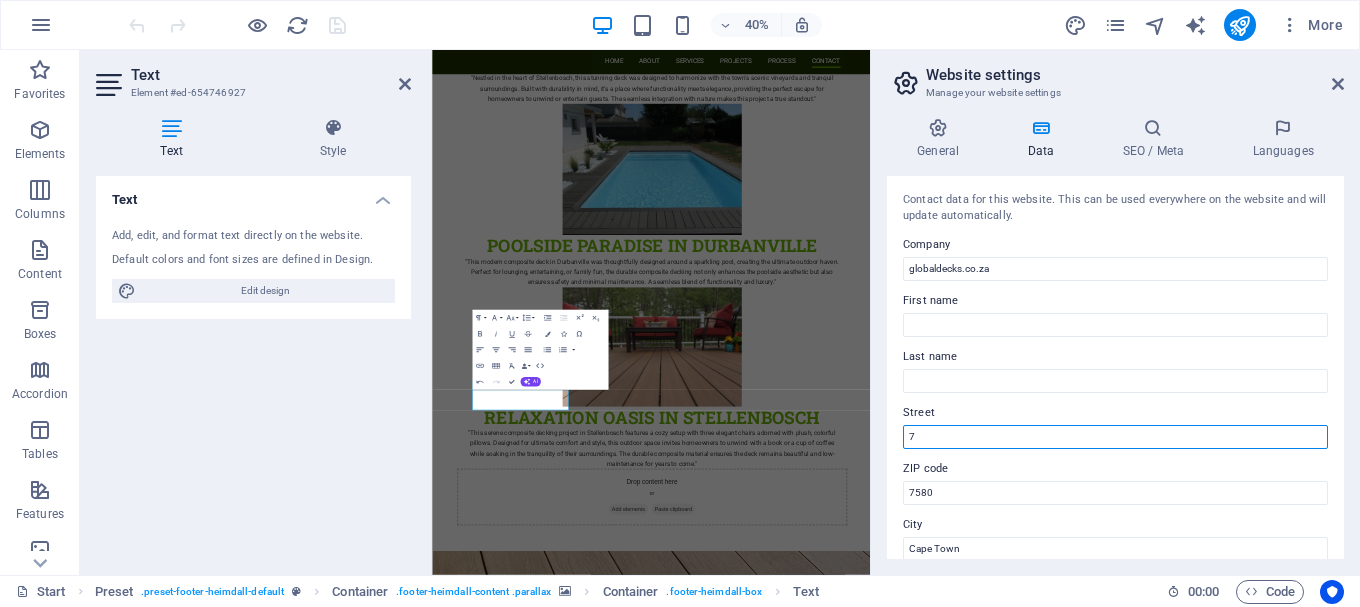 type on "7" 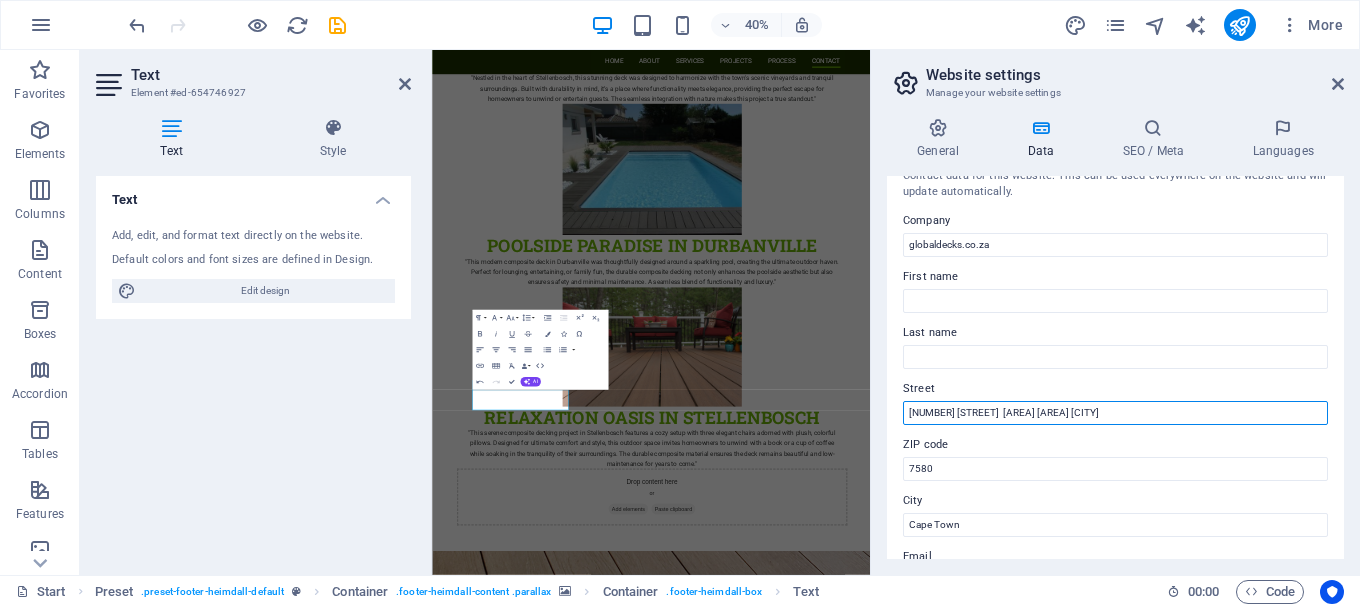 scroll, scrollTop: 0, scrollLeft: 0, axis: both 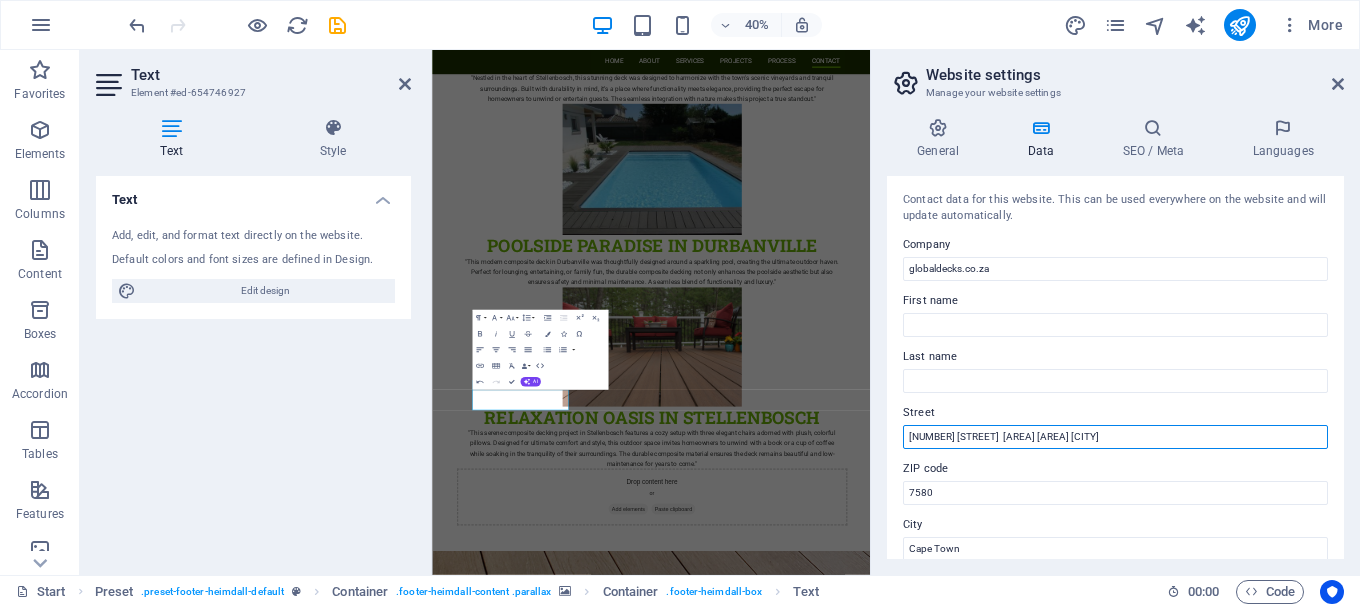type on "[NUMBER] [STREET]  [AREA] [AREA] [CITY]" 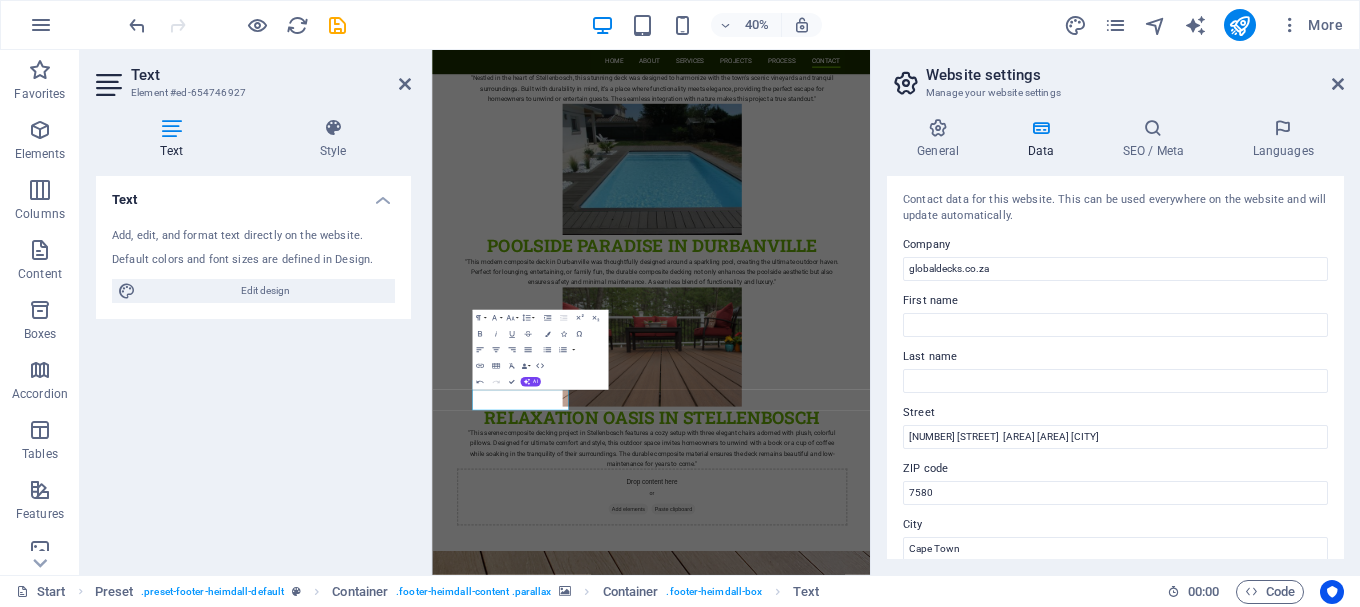 click on "Text Add, edit, and format text directly on the website. Default colors and font sizes are defined in Design. Edit design Alignment Left aligned Centered Right aligned" at bounding box center [253, 367] 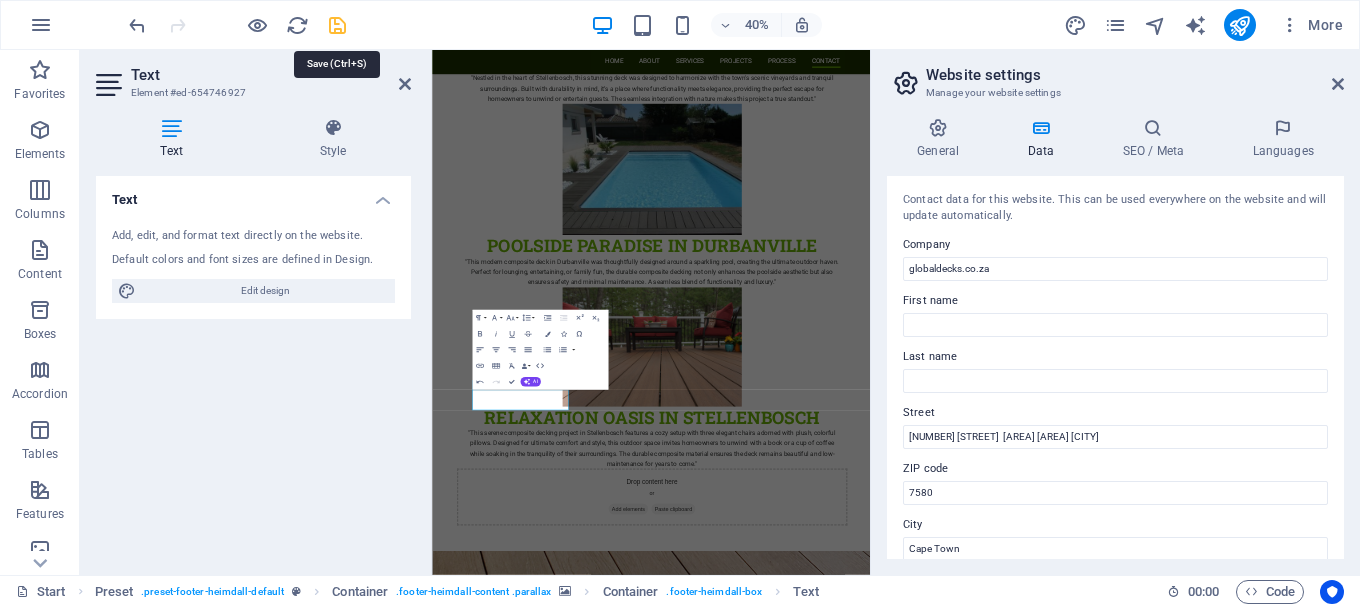 click at bounding box center [337, 25] 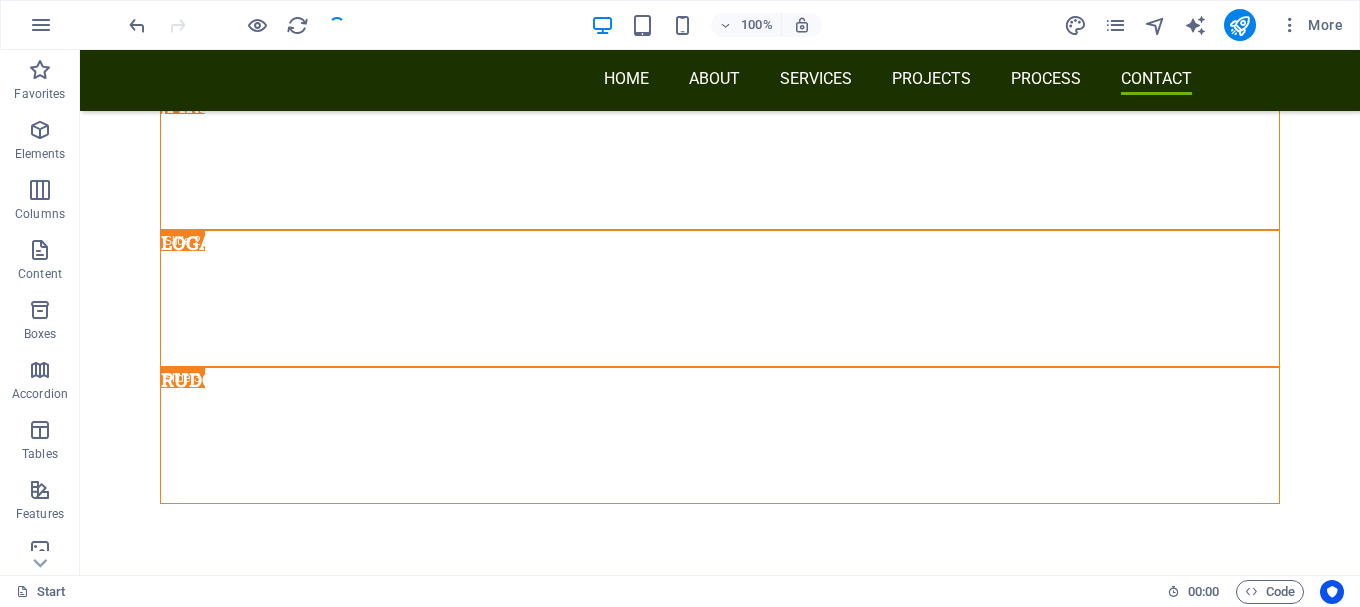 scroll, scrollTop: 8074, scrollLeft: 0, axis: vertical 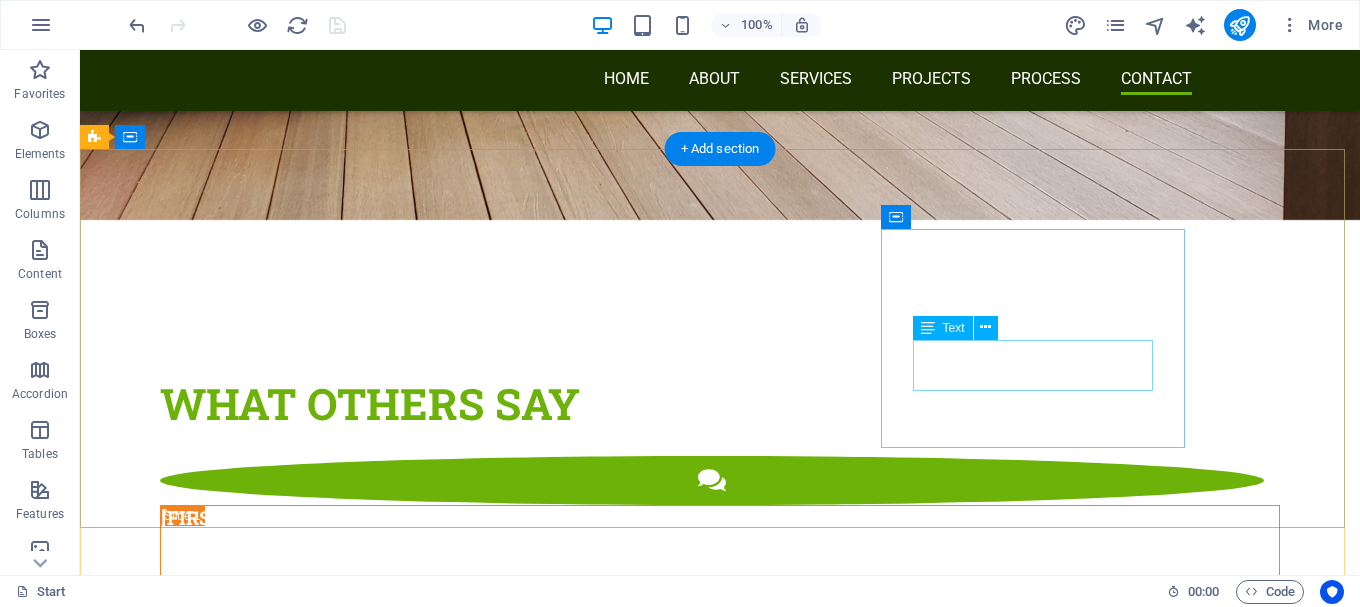 click on "[EMAIL] Legal Notice  |  Privacy" at bounding box center [568, 5456] 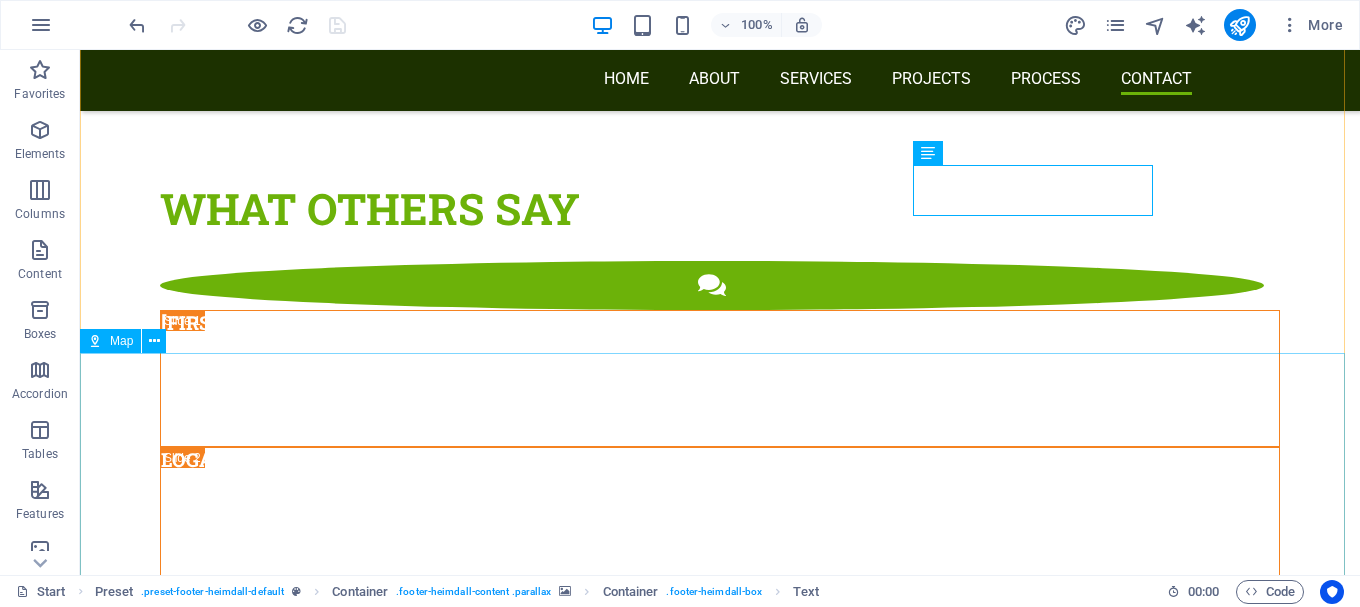 scroll, scrollTop: 8327, scrollLeft: 0, axis: vertical 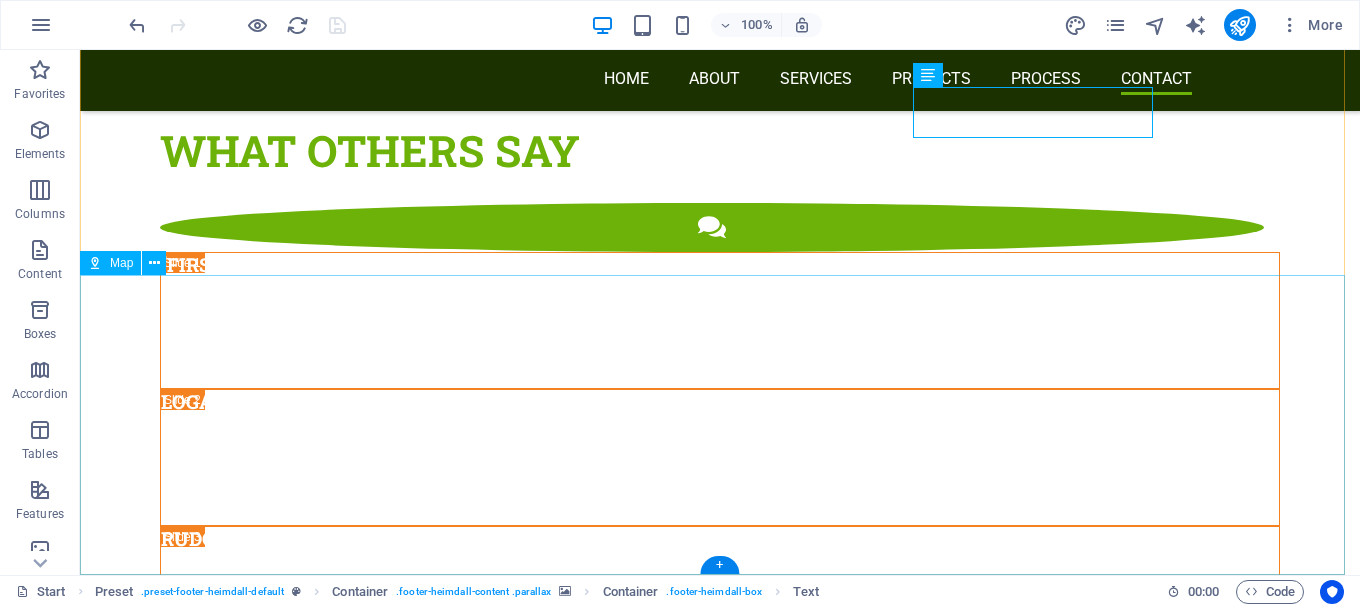 click at bounding box center (720, 5491) 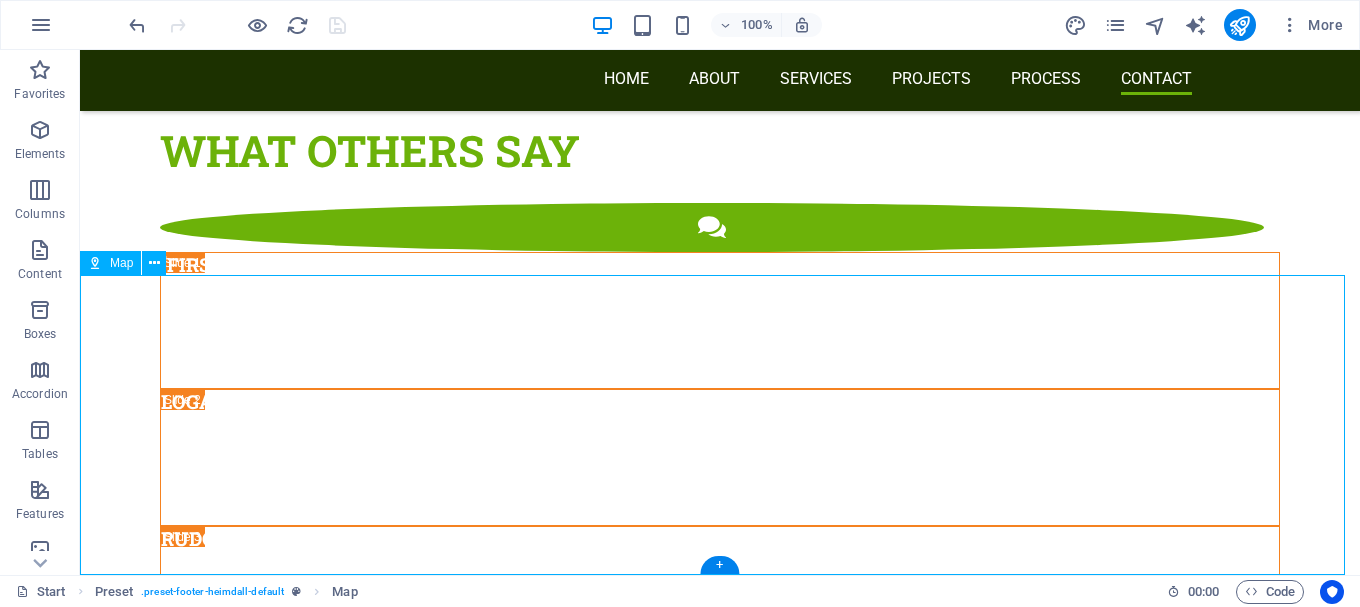 click at bounding box center [720, 5491] 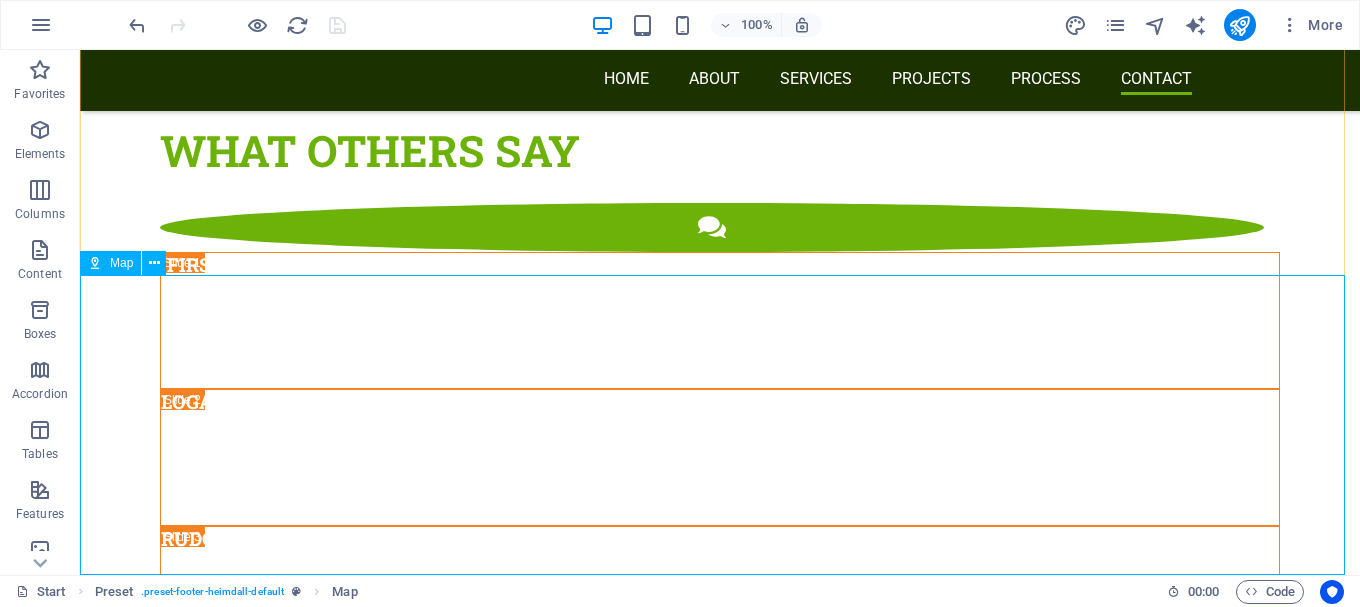 click on "Map" at bounding box center [121, 263] 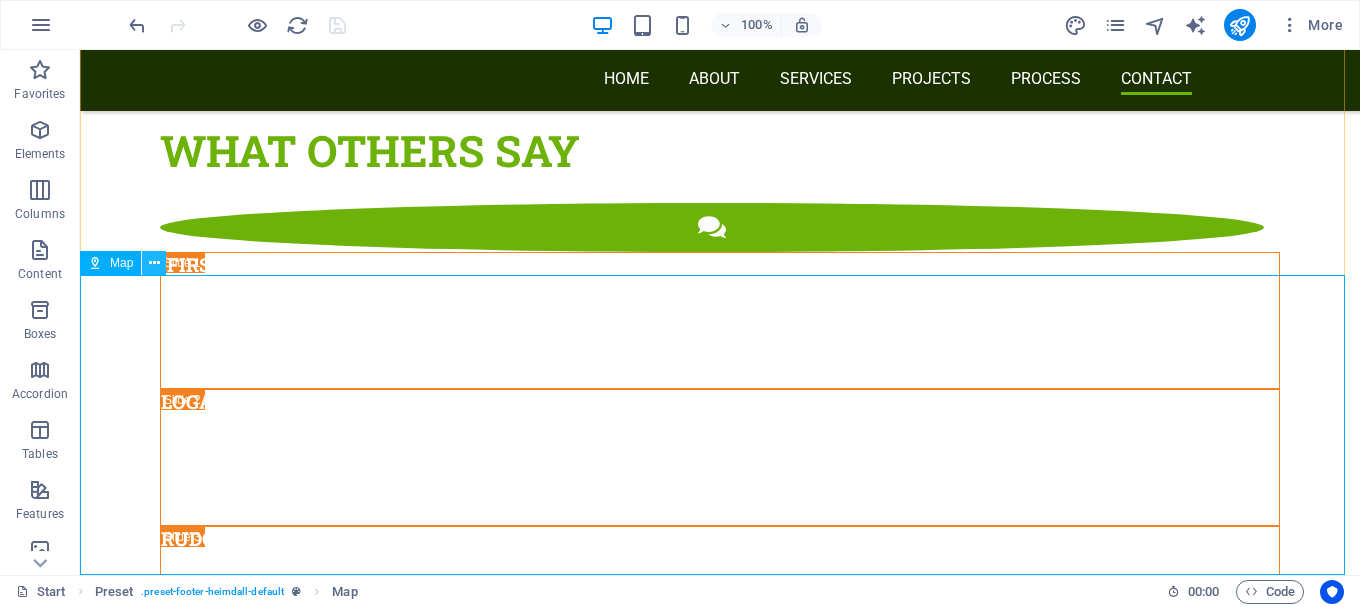 click at bounding box center (154, 263) 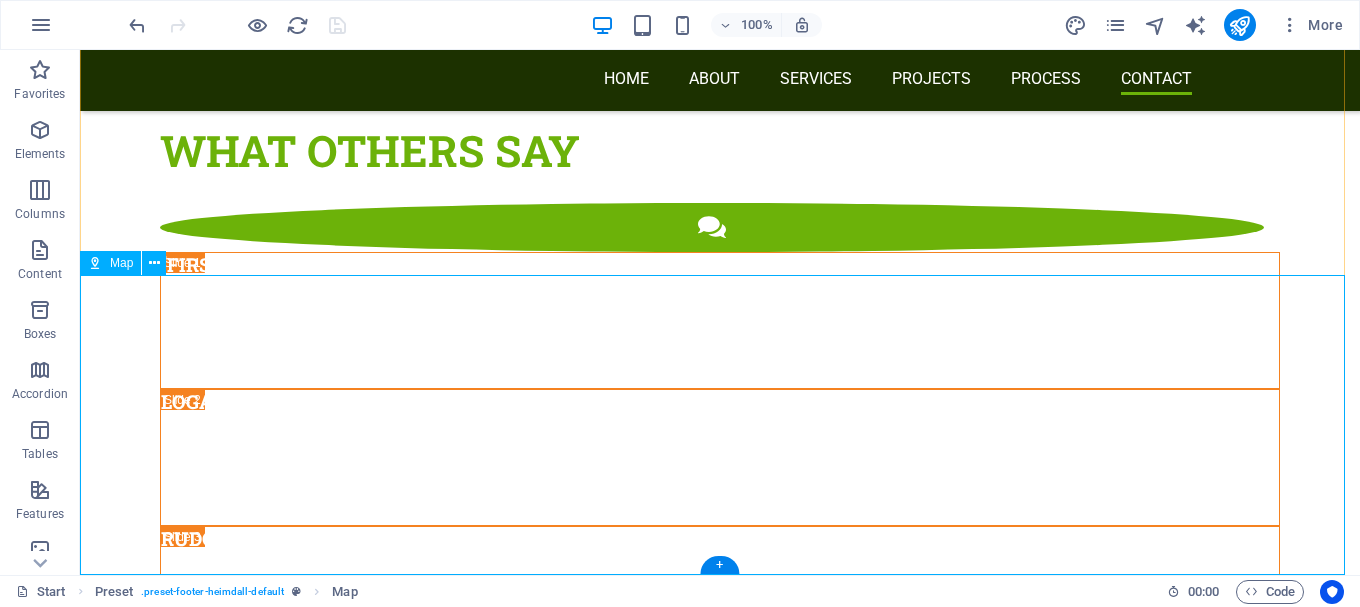click at bounding box center (720, 5491) 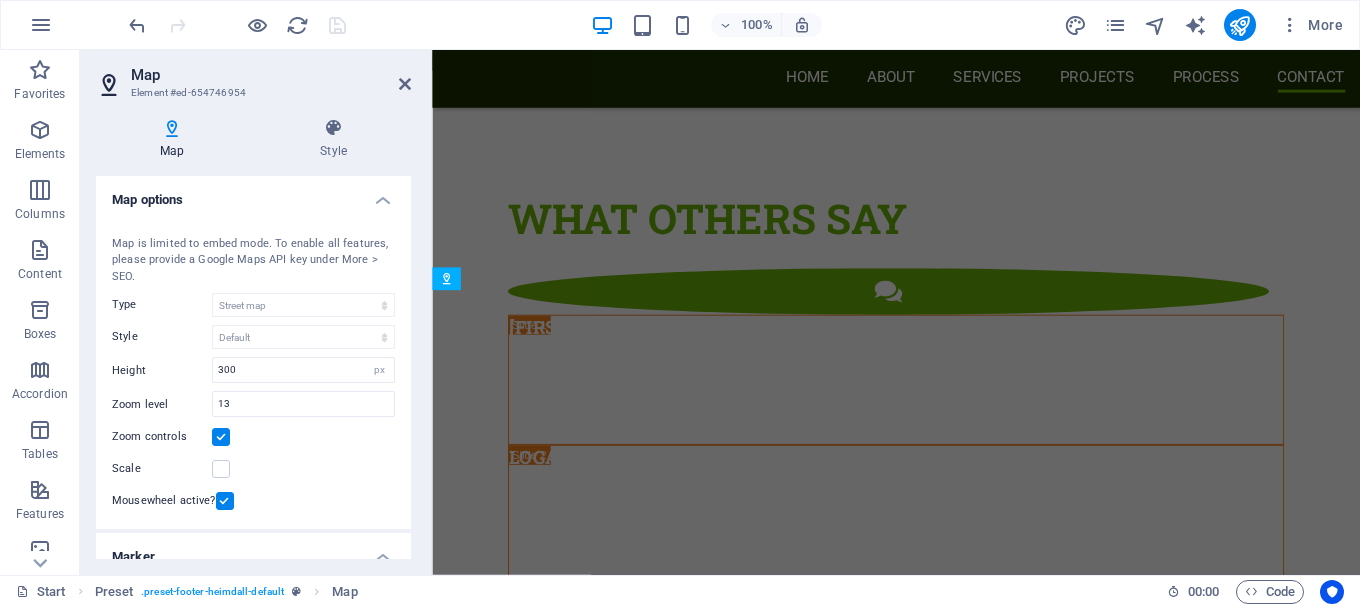 click on "Map center [NUMBER] [STREET], [POSTAL_CODE] [CITY], [STATE] Map is limited to embed mode. To enable all features, please provide a Google Maps API key under More > SEO. Type Street map Satellite view Satellite view with streets Terrain map Style Default Colorize Pale Dawn Subtle Grayscale Shades of Grey Apple Maps Blue Water Midnight Commander Light Monochrome Paper Neutral Blue Hints of Gold Black &amp; White No labels Color Height 300 px Zoom level 13 Zoom controls Scale Mousewheel active?" at bounding box center (253, 371) 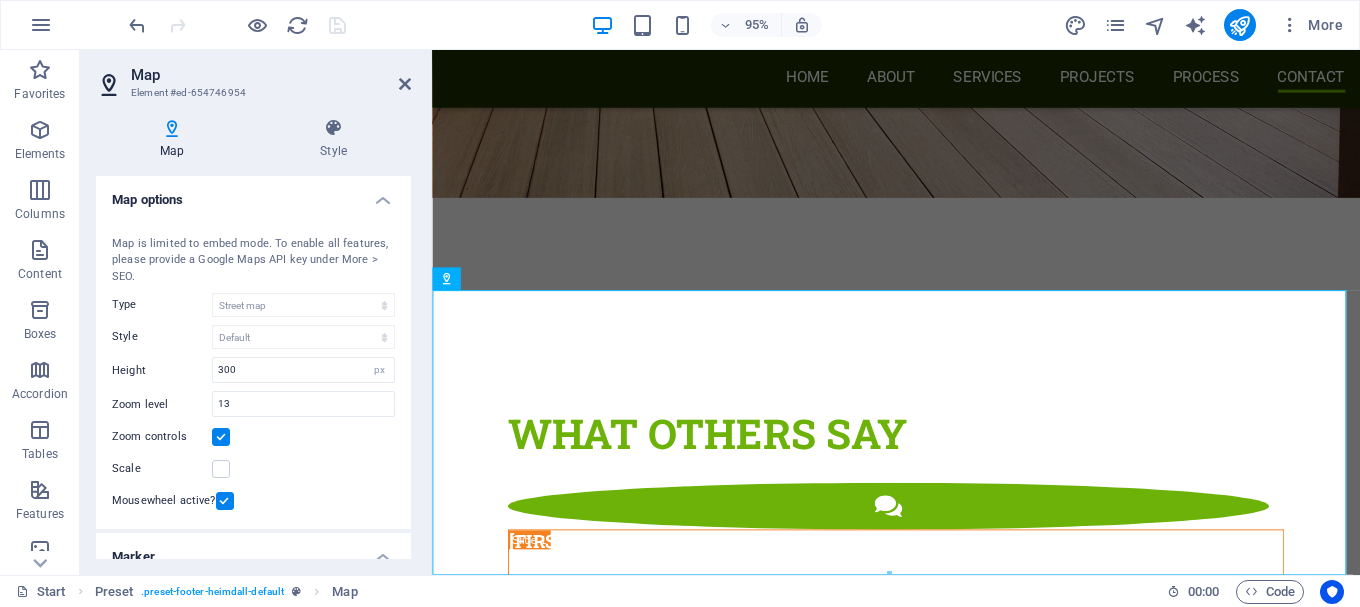 scroll, scrollTop: 8894, scrollLeft: 0, axis: vertical 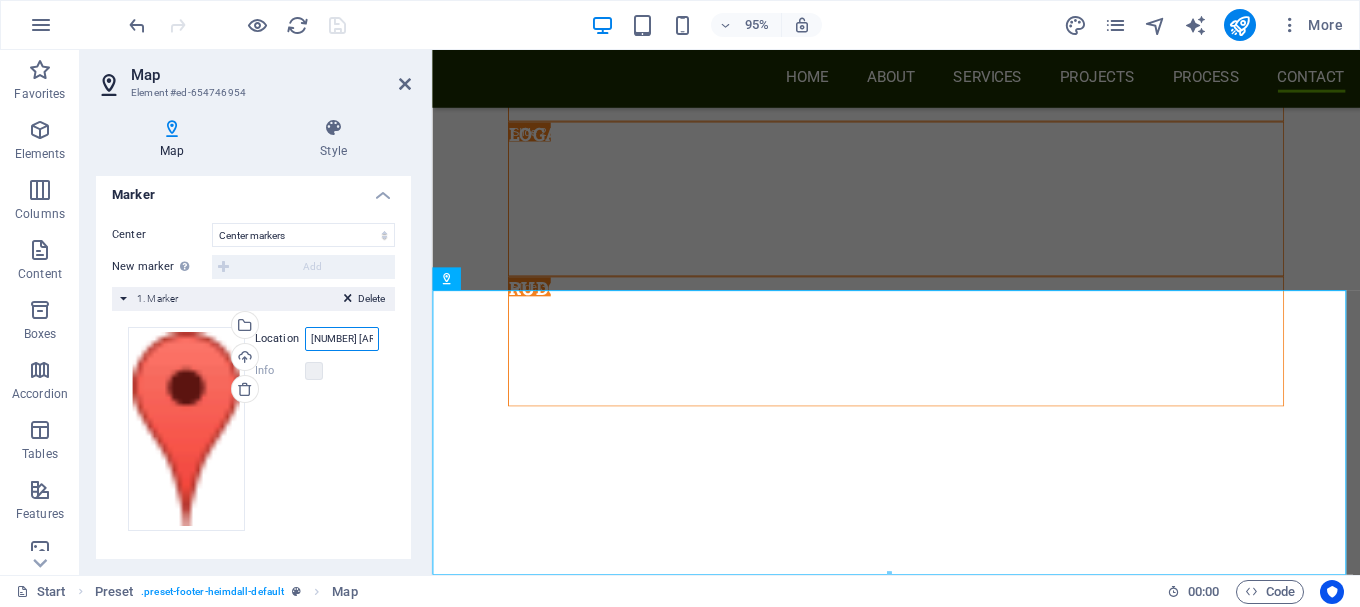click on "[NUMBER] [AREA] [AREA] [CITY]" at bounding box center [342, 339] 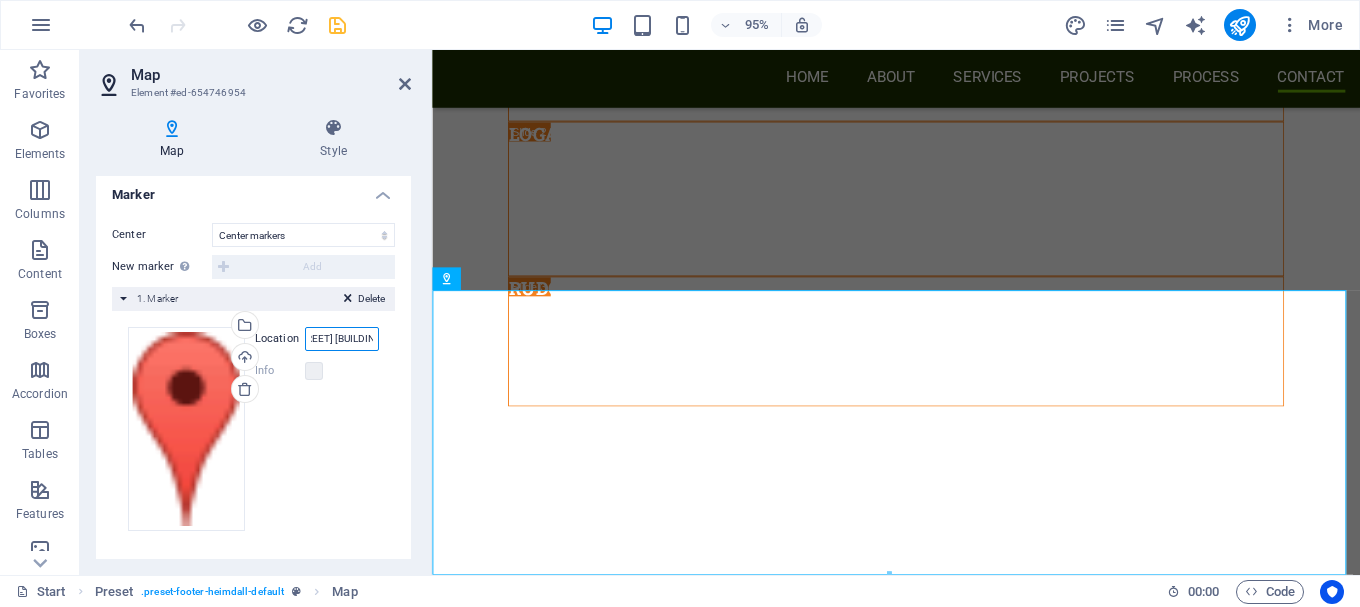 scroll, scrollTop: 0, scrollLeft: 32, axis: horizontal 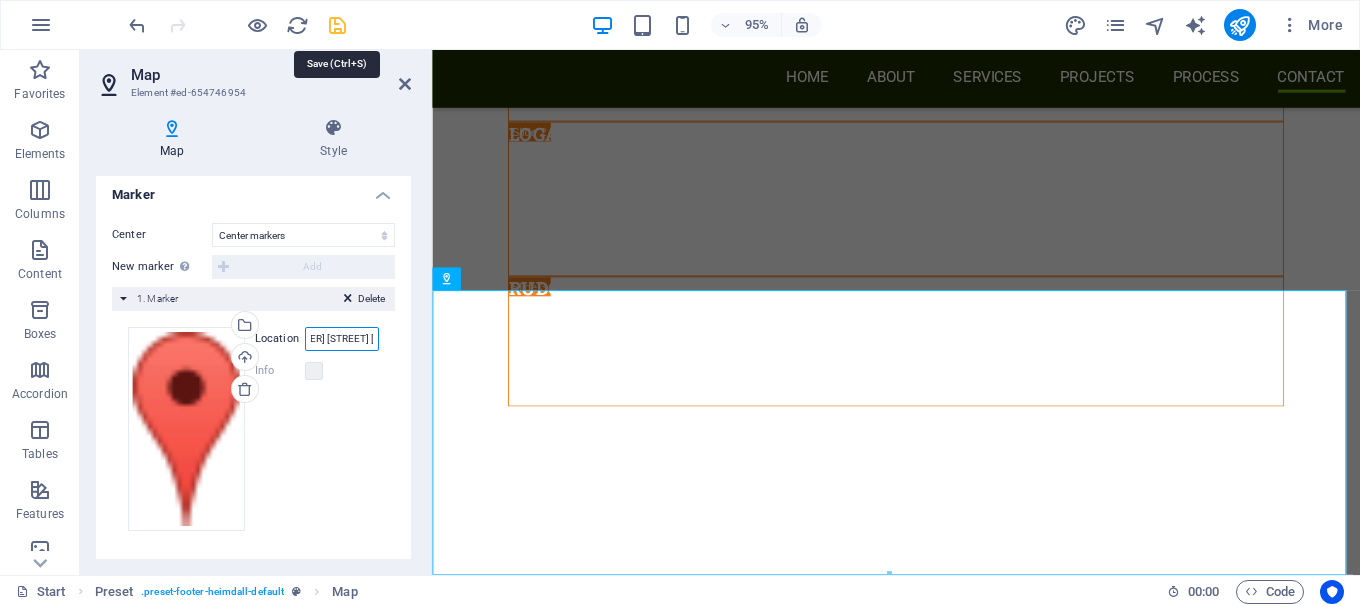type on "[NUMBER] [STREET] [BUILDING] [CITY] [STATE]" 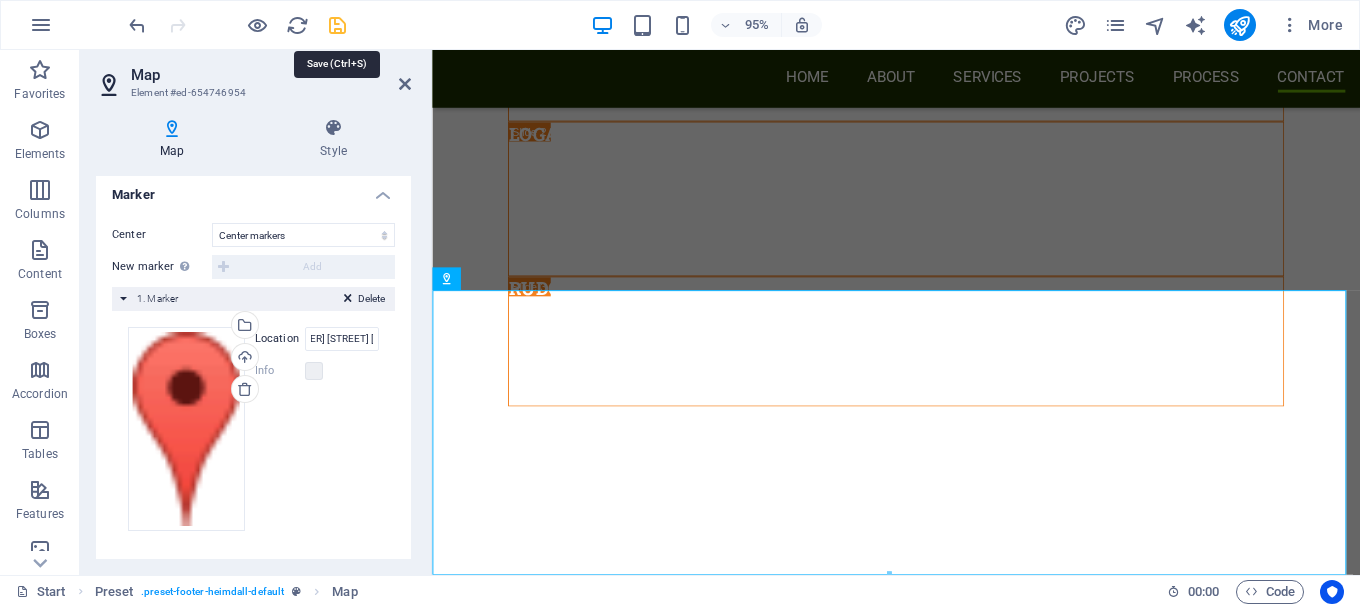 scroll, scrollTop: 0, scrollLeft: 0, axis: both 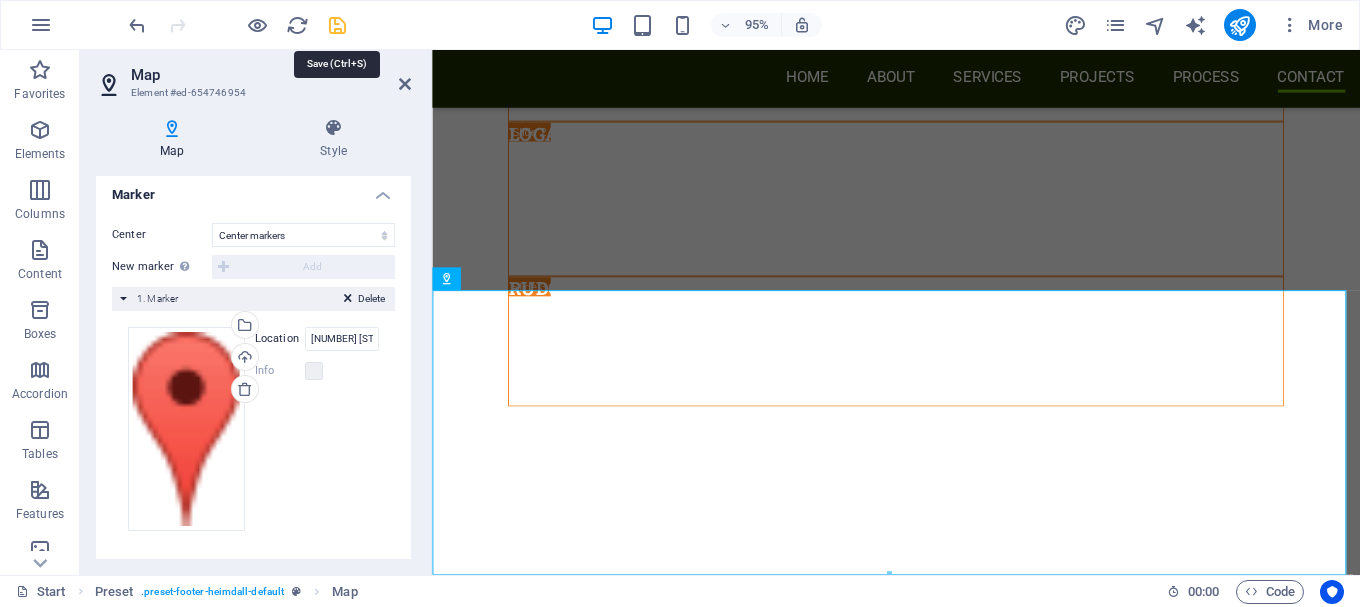 click at bounding box center (337, 25) 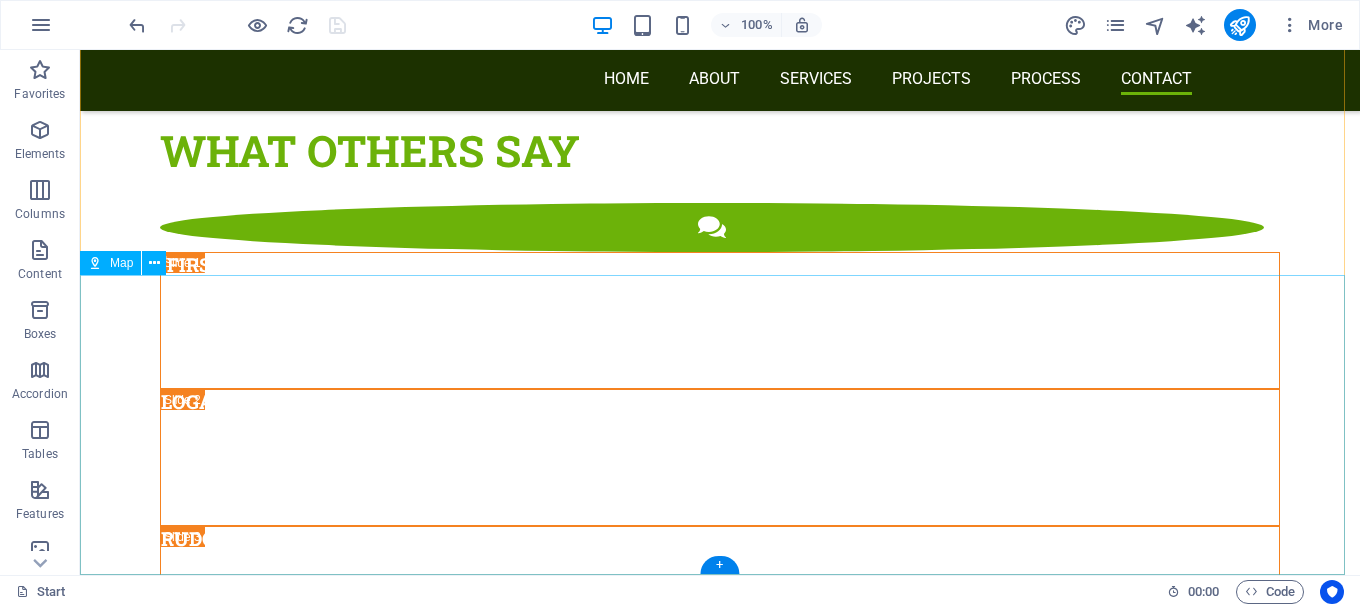 scroll, scrollTop: 8227, scrollLeft: 0, axis: vertical 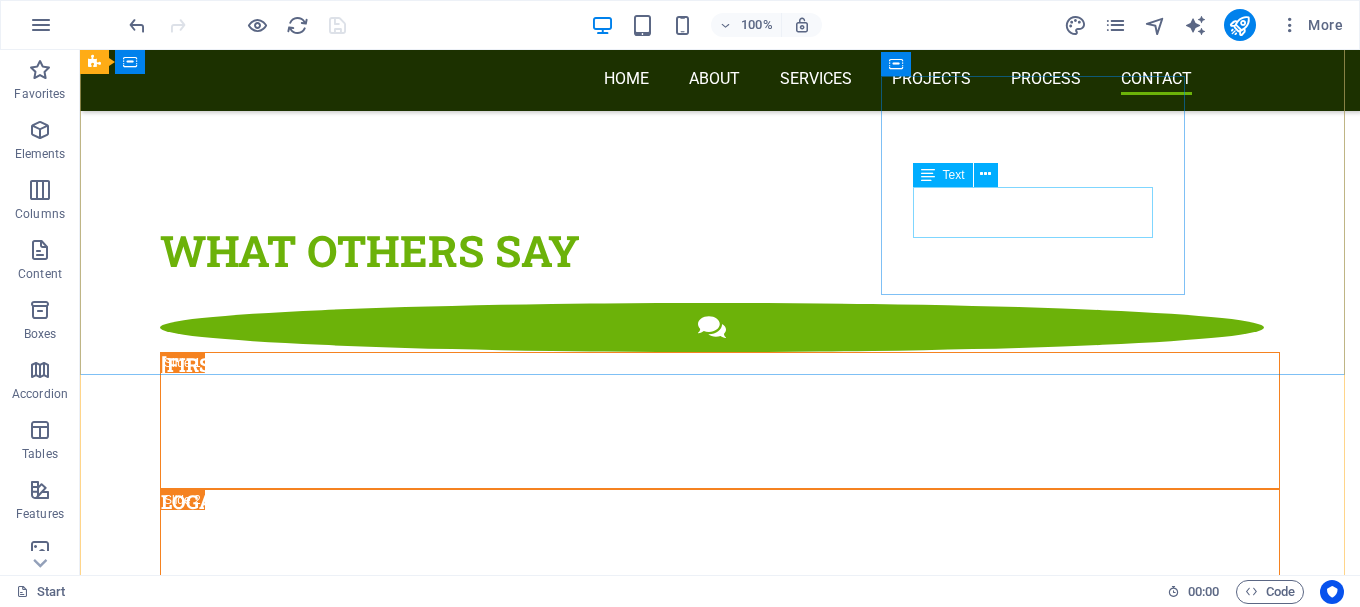 click on "[EMAIL] Legal Notice  |  Privacy" at bounding box center (568, 5303) 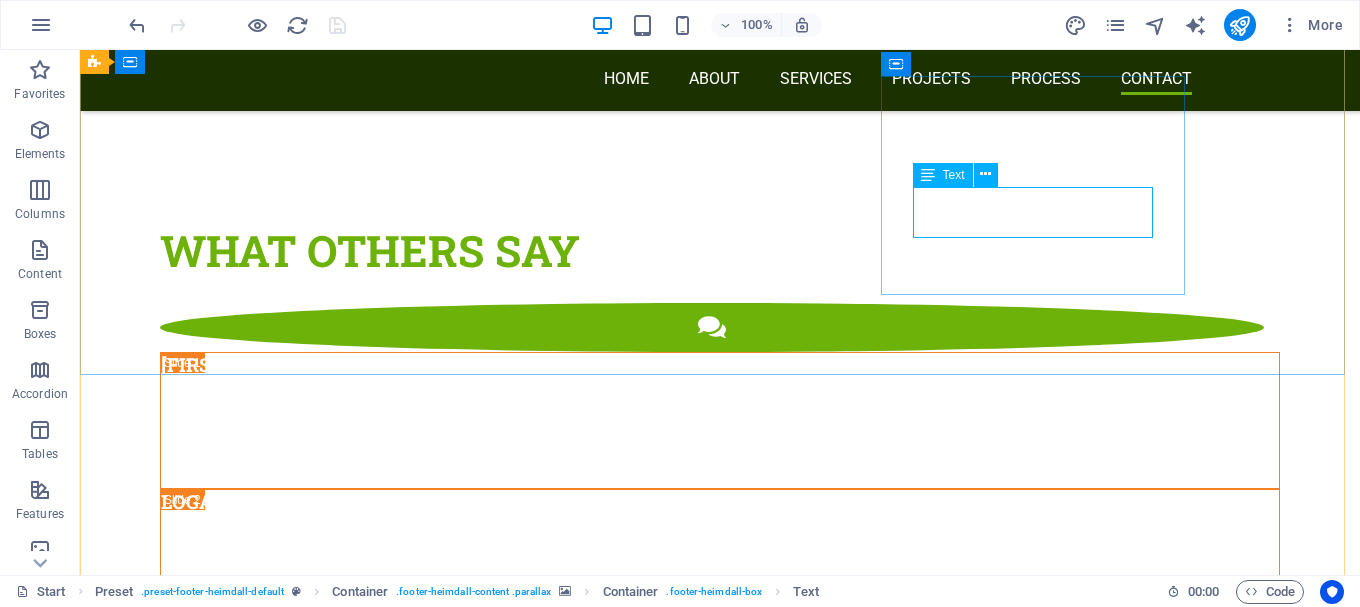 click on "Text" at bounding box center [954, 175] 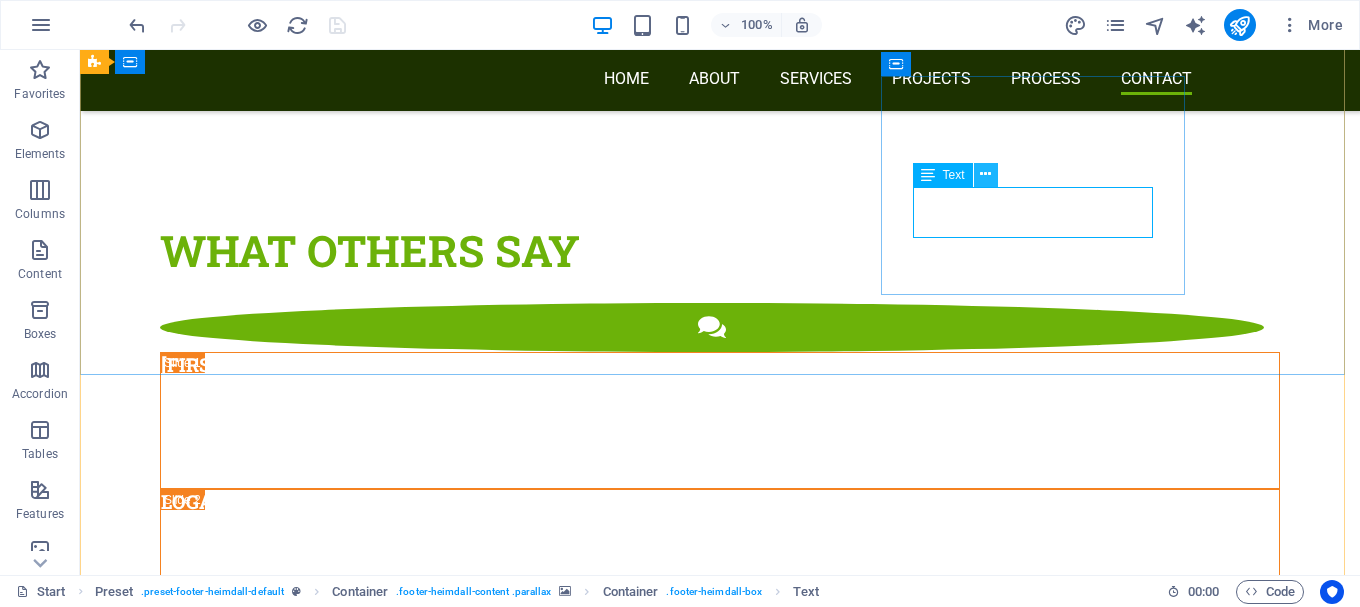click at bounding box center [985, 174] 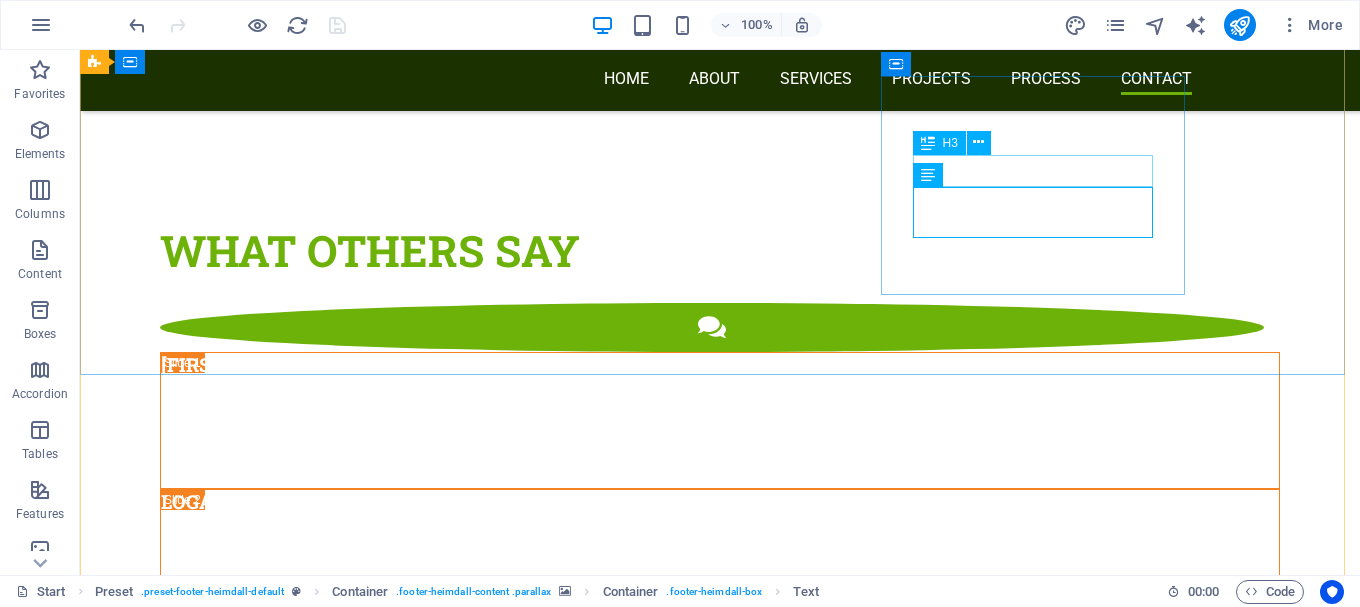 click on "Contact" at bounding box center (568, 5258) 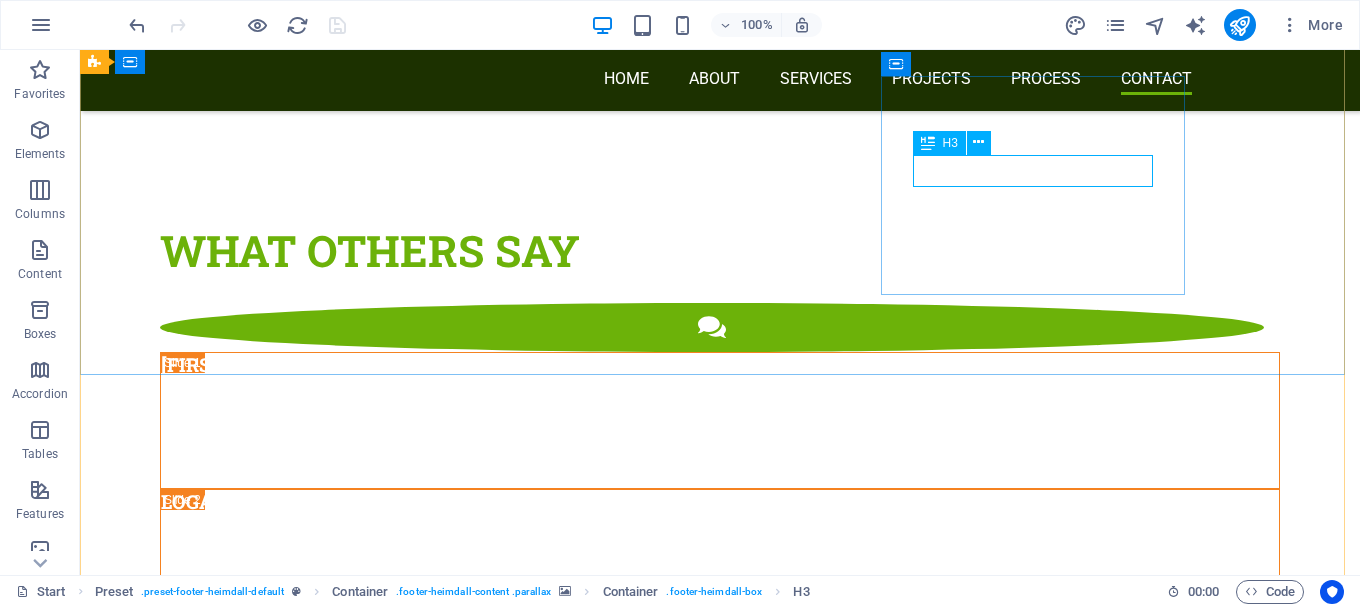 click on "Contact" at bounding box center (568, 5258) 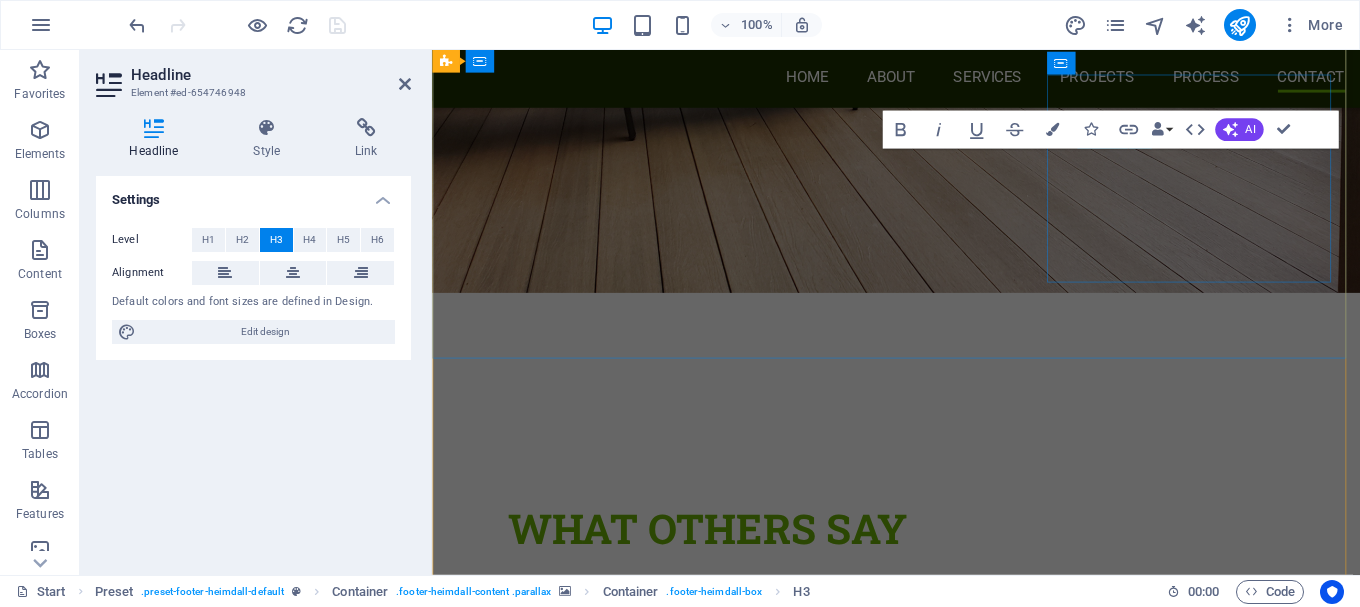 scroll, scrollTop: 8822, scrollLeft: 0, axis: vertical 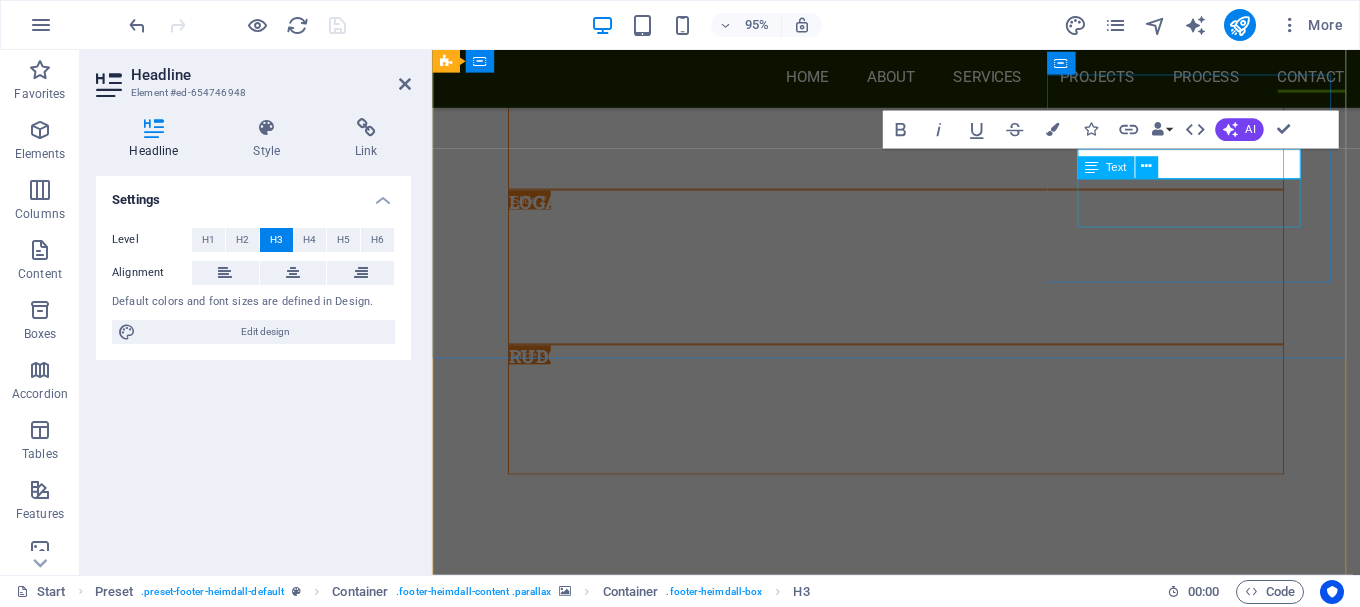 click on "[EMAIL] Legal Notice  |  Privacy" at bounding box center [920, 5078] 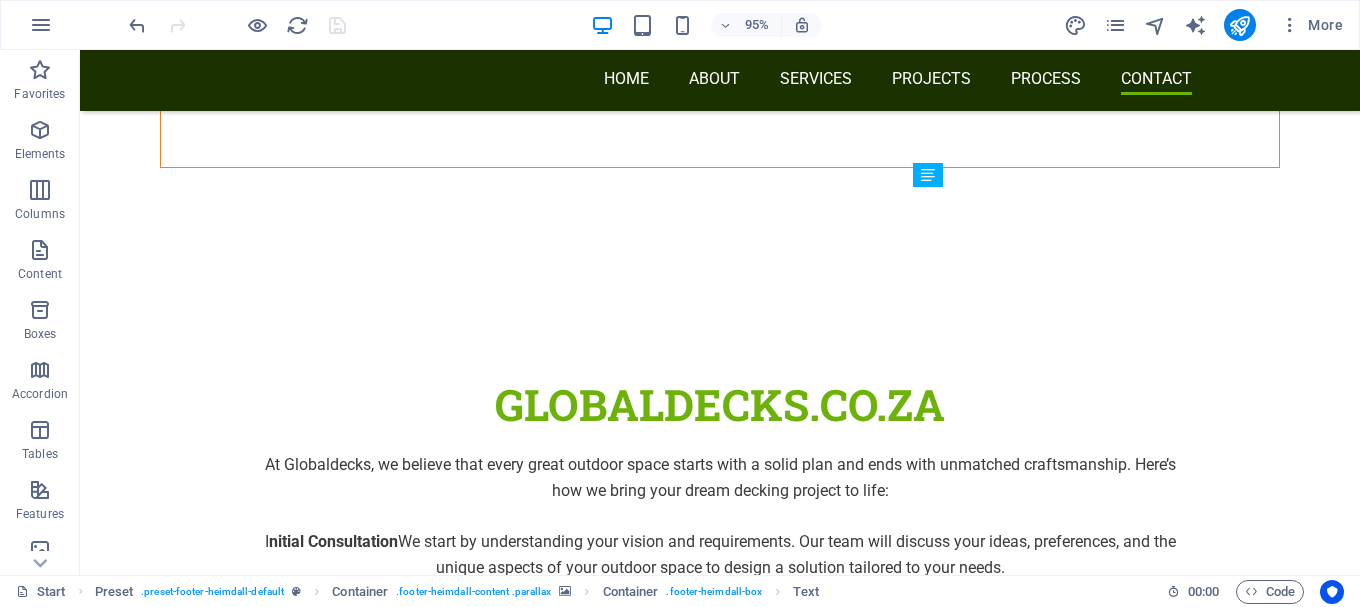 scroll, scrollTop: 8227, scrollLeft: 0, axis: vertical 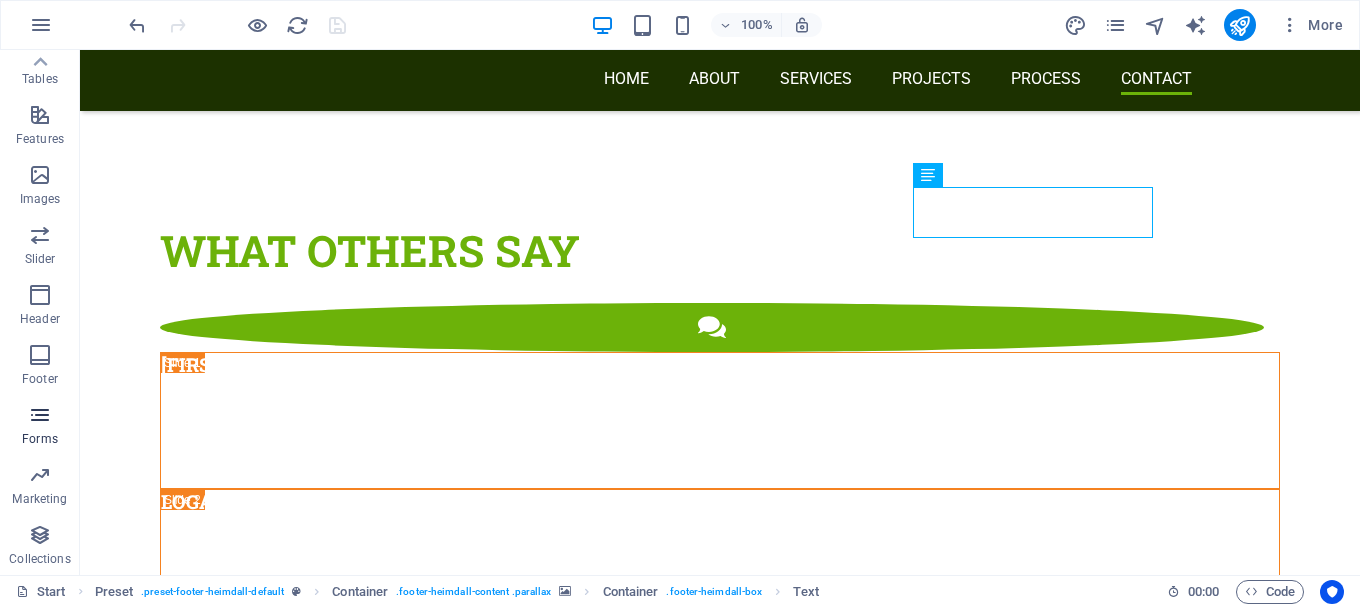 click at bounding box center (40, 415) 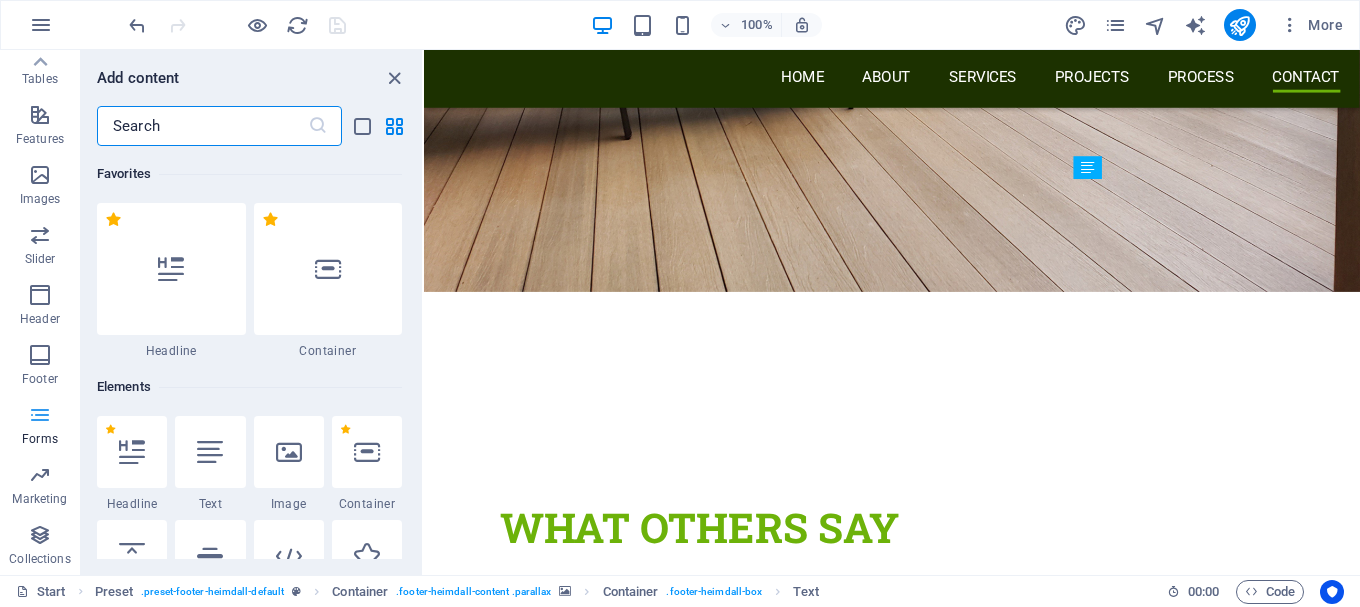 scroll, scrollTop: 8796, scrollLeft: 0, axis: vertical 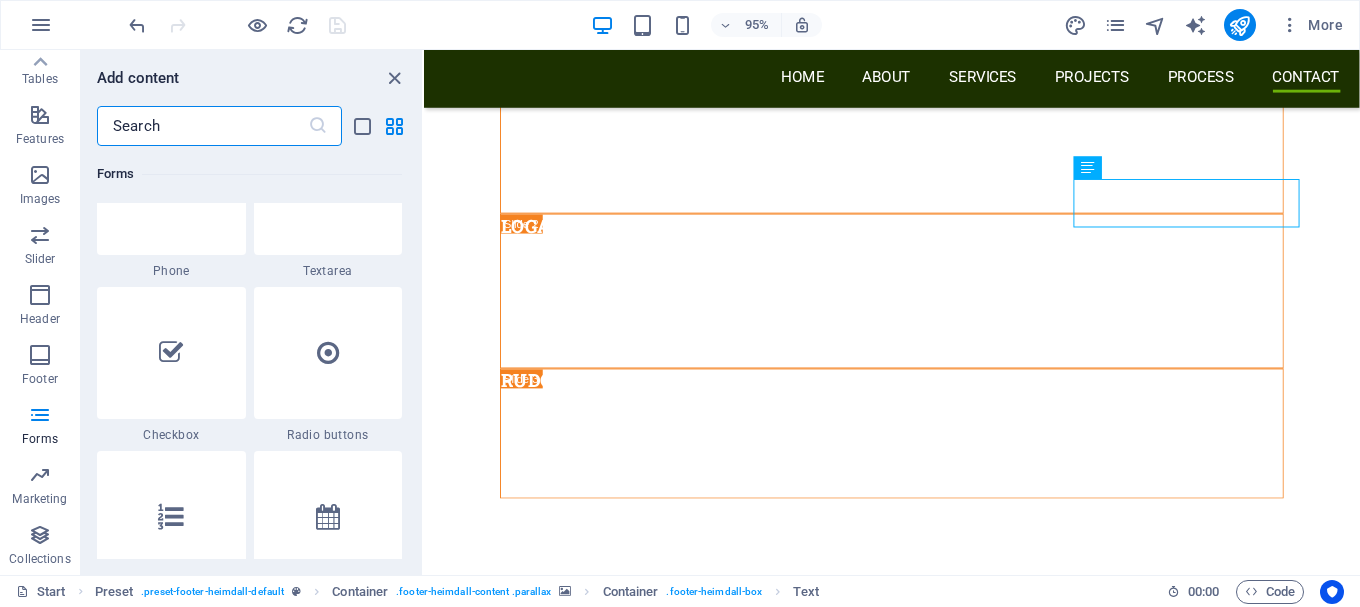 click on "95% More" at bounding box center [738, 25] 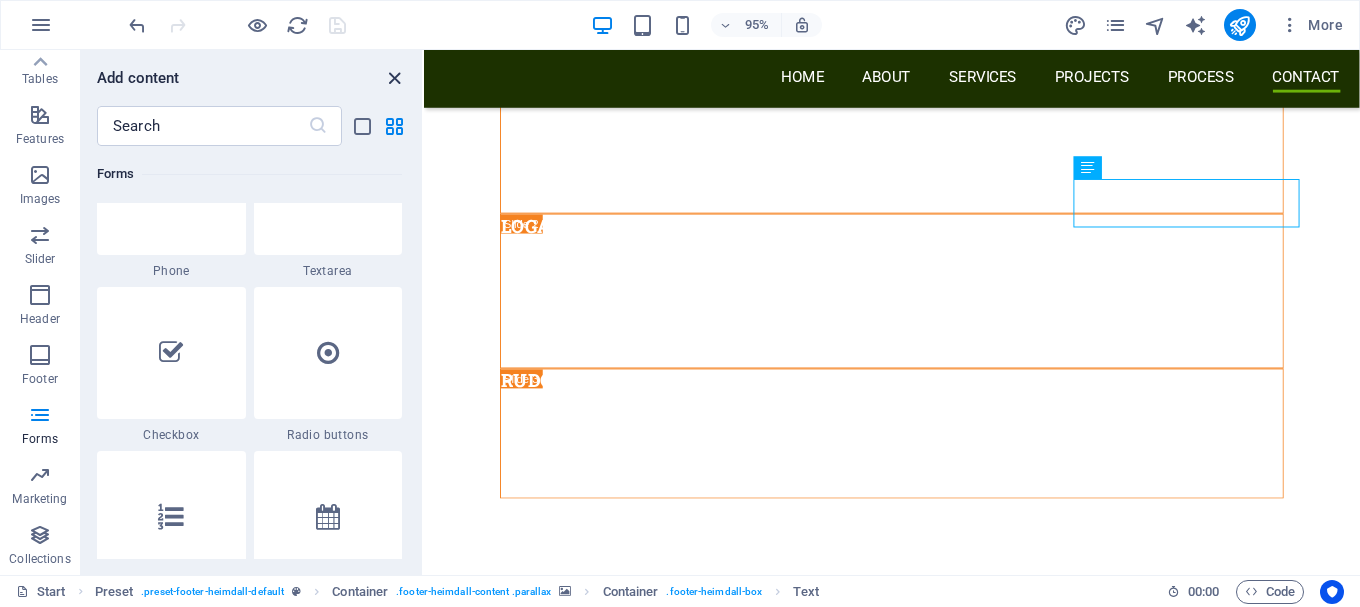 click at bounding box center (394, 78) 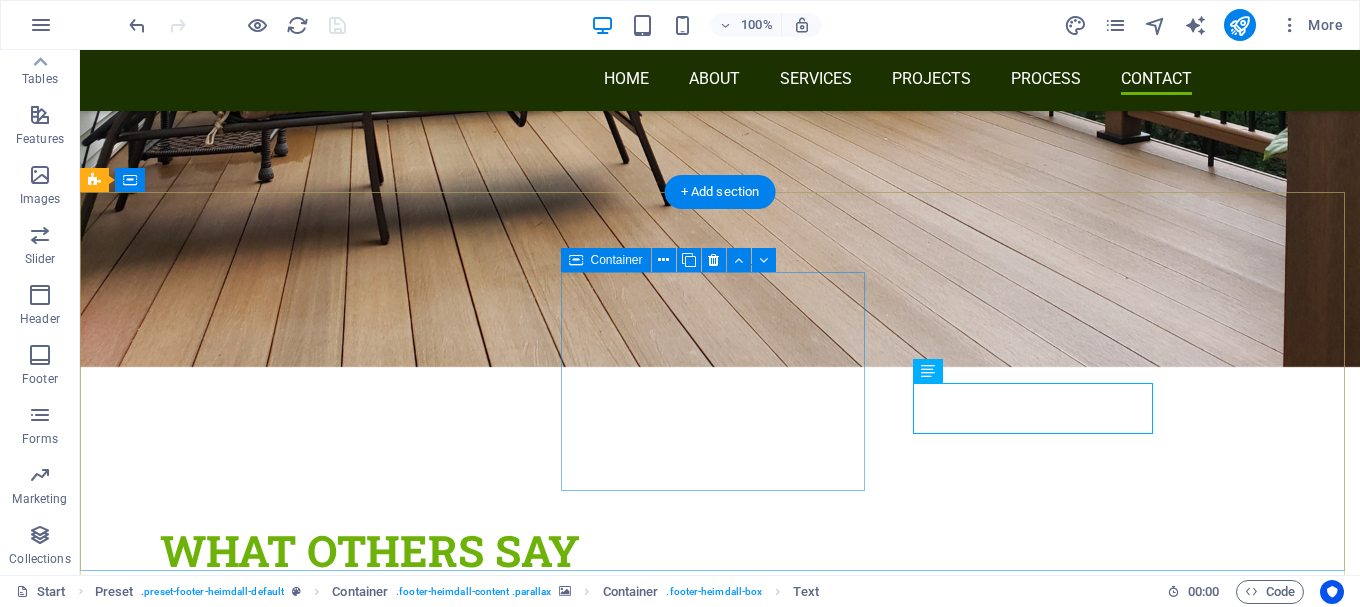scroll, scrollTop: 8227, scrollLeft: 0, axis: vertical 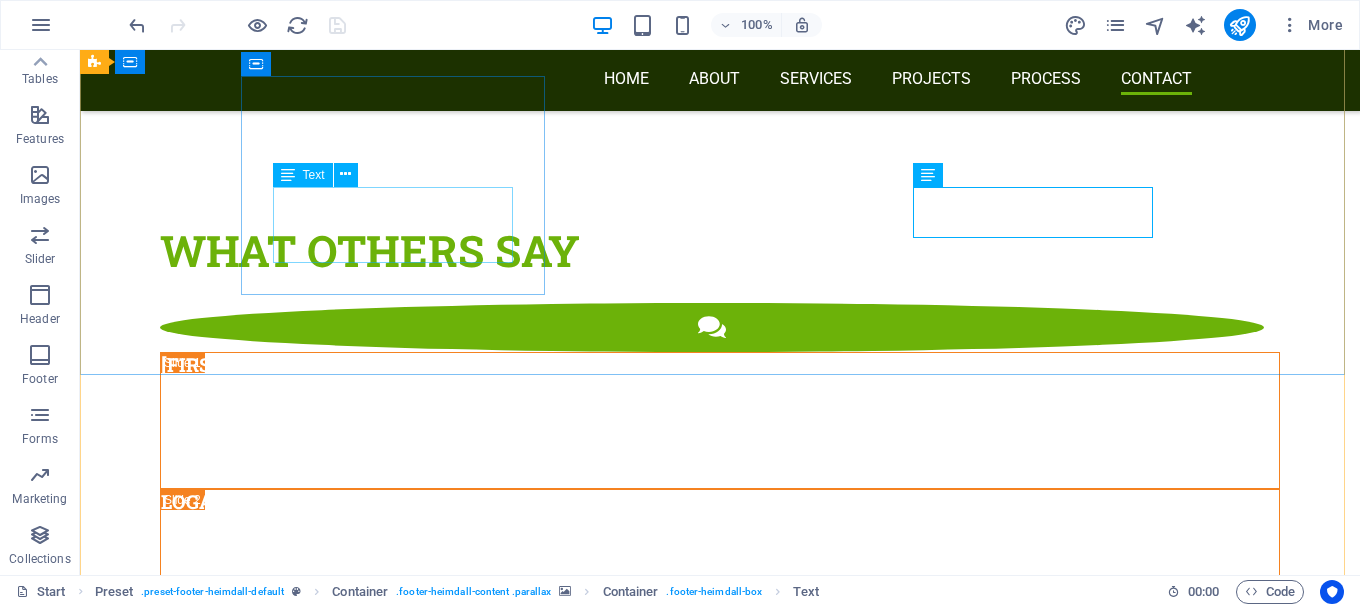 click on "[NUMBER] [STREET]  [AREA] [CITY]   [POSTAL_CODE]" at bounding box center [568, 4925] 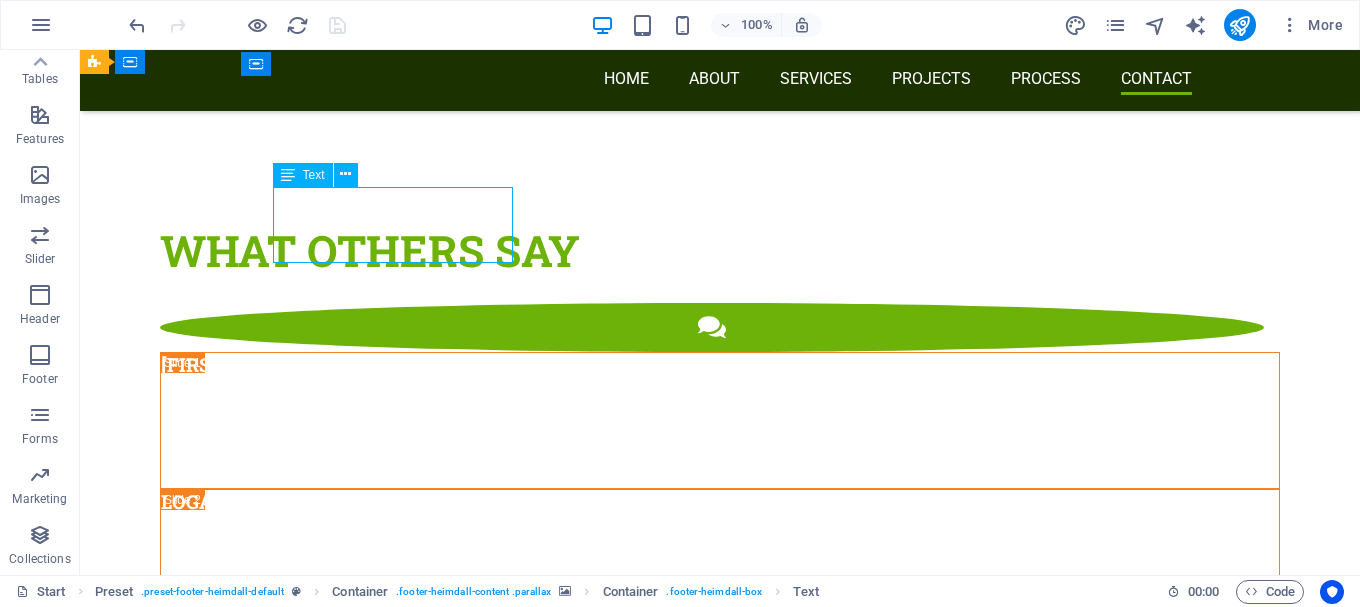 click on "[NUMBER] [STREET]  [AREA] [CITY]   [POSTAL_CODE]" at bounding box center [568, 4925] 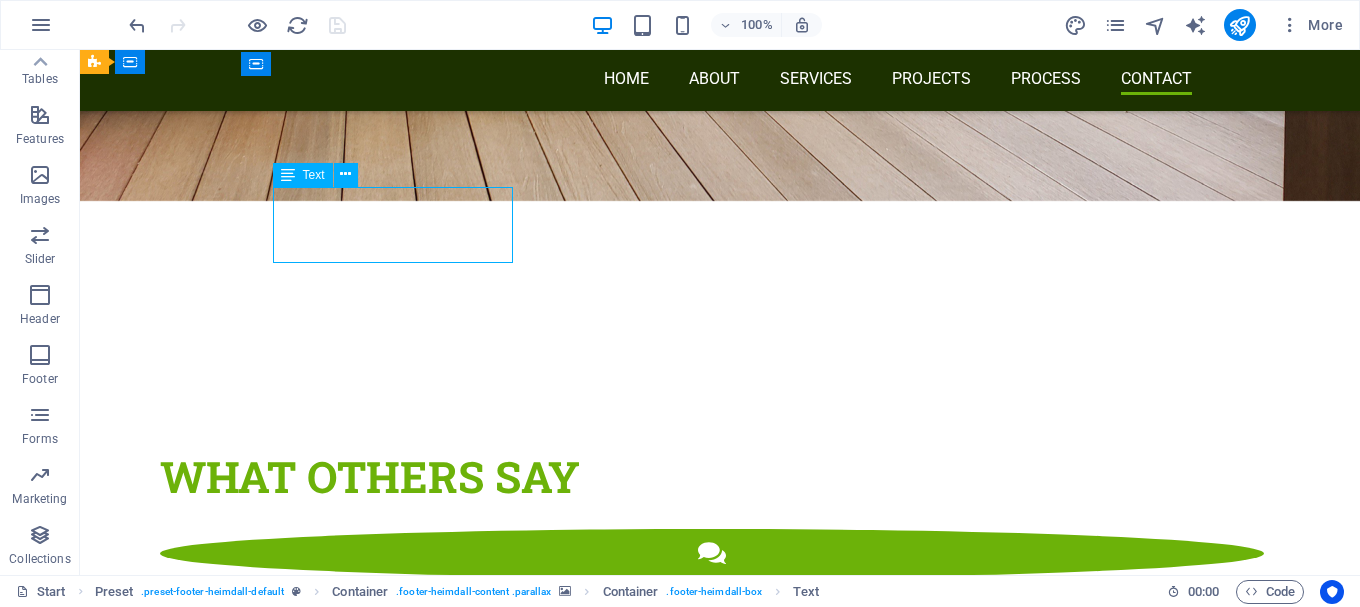 scroll, scrollTop: 8822, scrollLeft: 0, axis: vertical 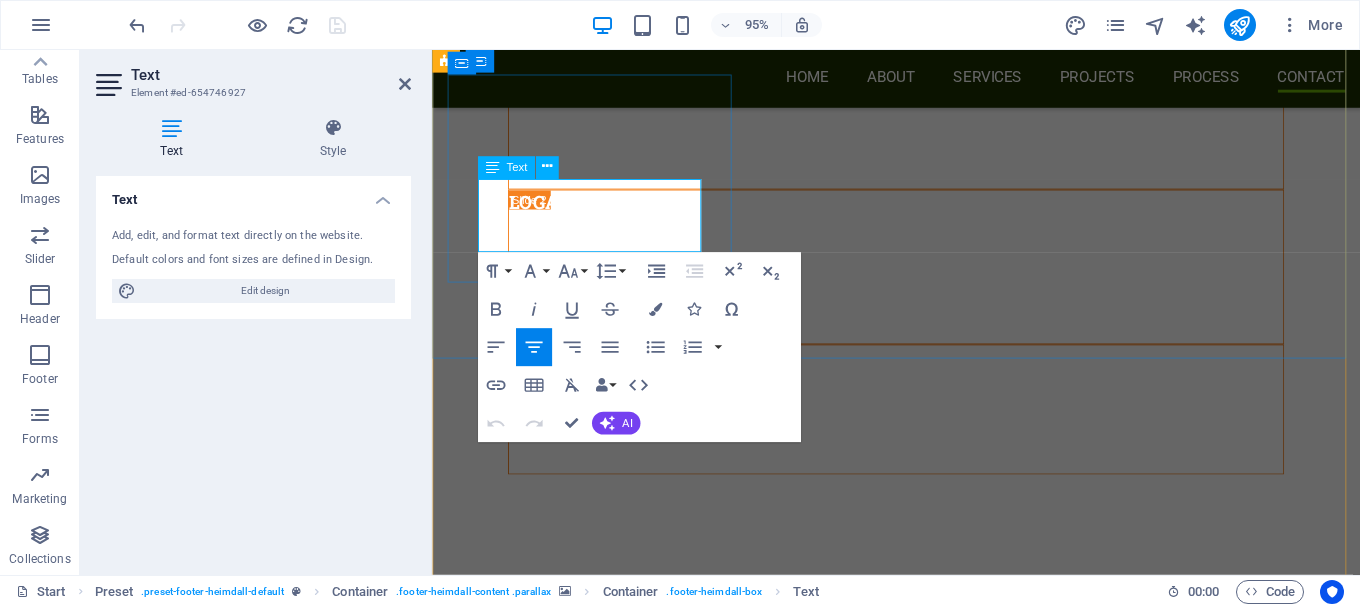 click on "[CITY]   [POSTAL_CODE]" at bounding box center (920, 4708) 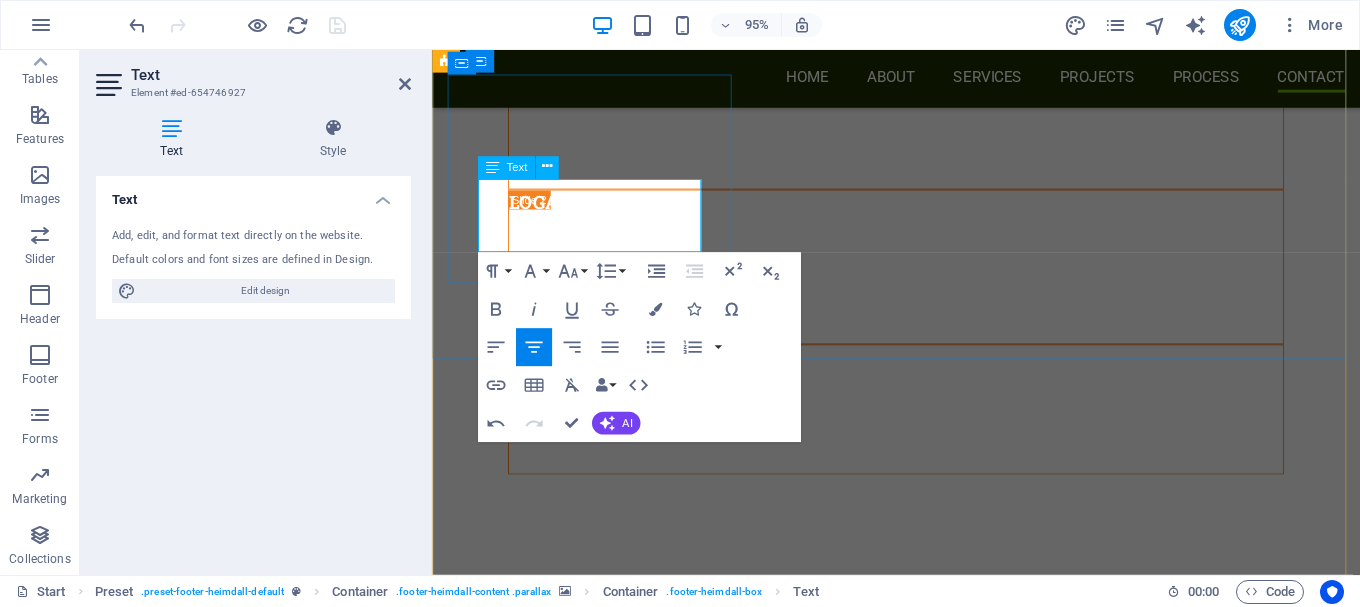 type 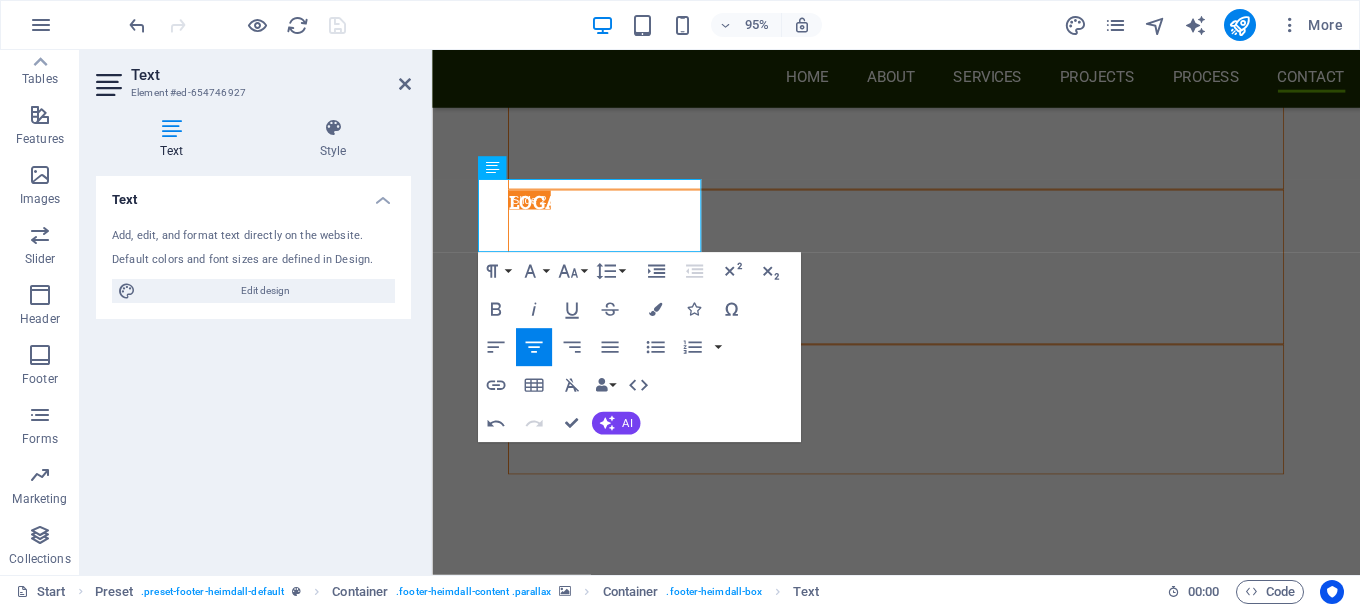 click on "Text Add, edit, and format text directly on the website. Default colors and font sizes are defined in Design. Edit design Alignment Left aligned Centered Right aligned" at bounding box center [253, 367] 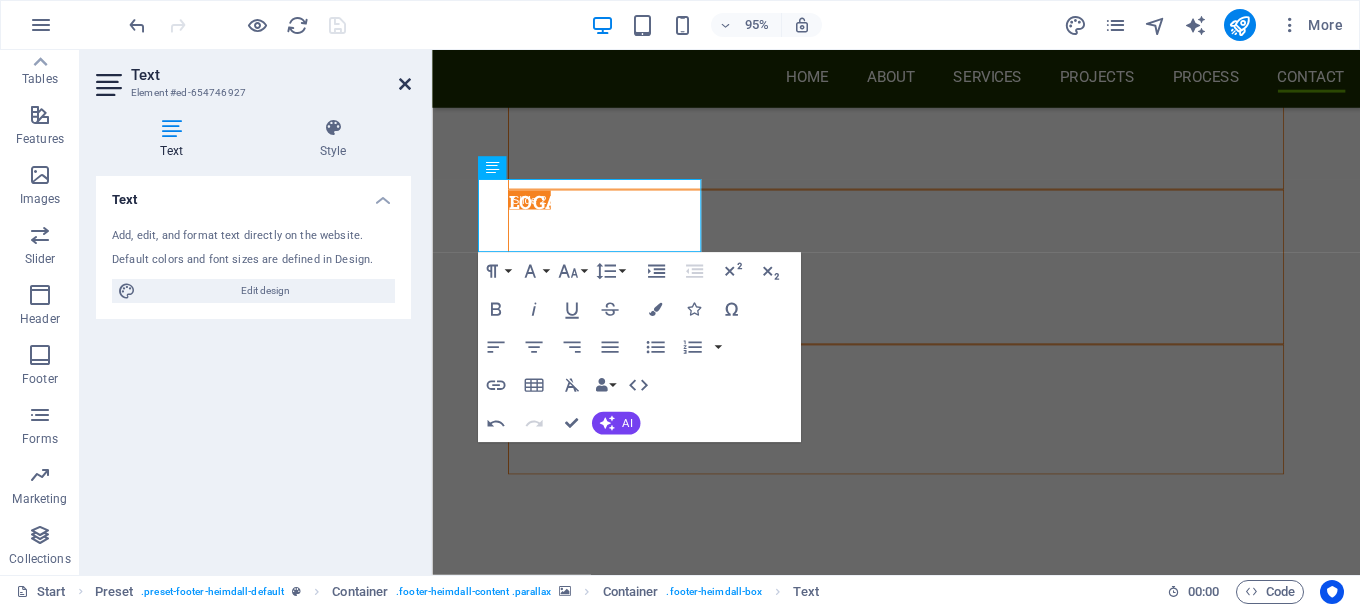 click at bounding box center (405, 84) 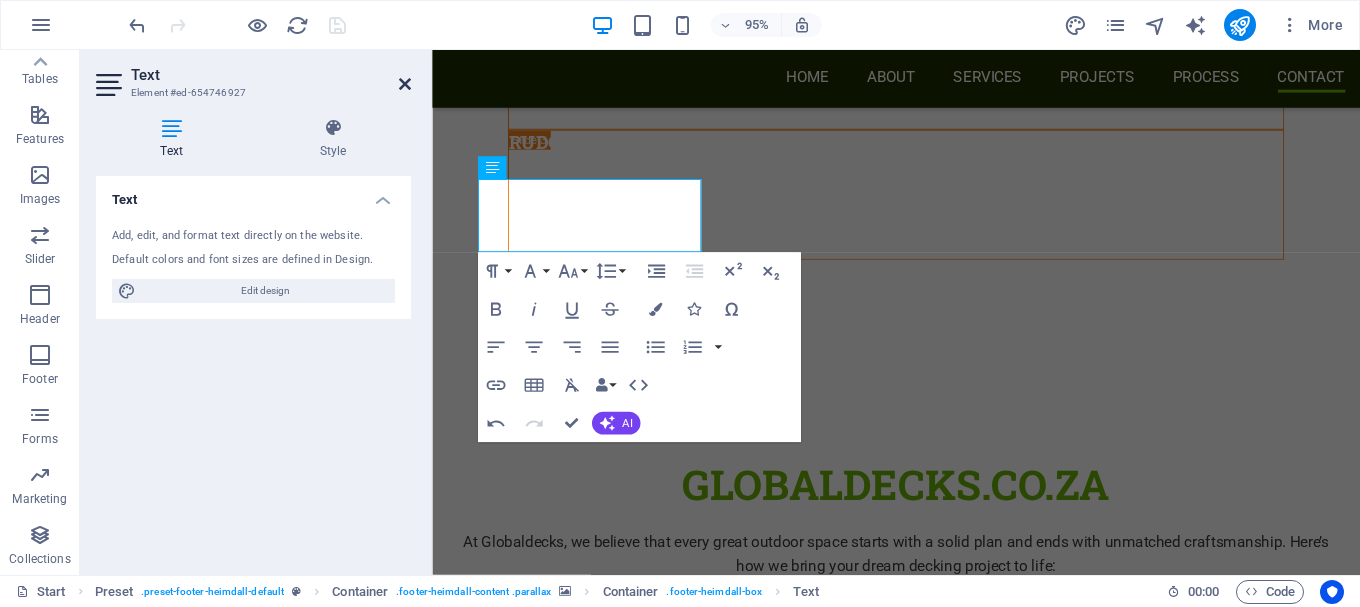 scroll, scrollTop: 8227, scrollLeft: 0, axis: vertical 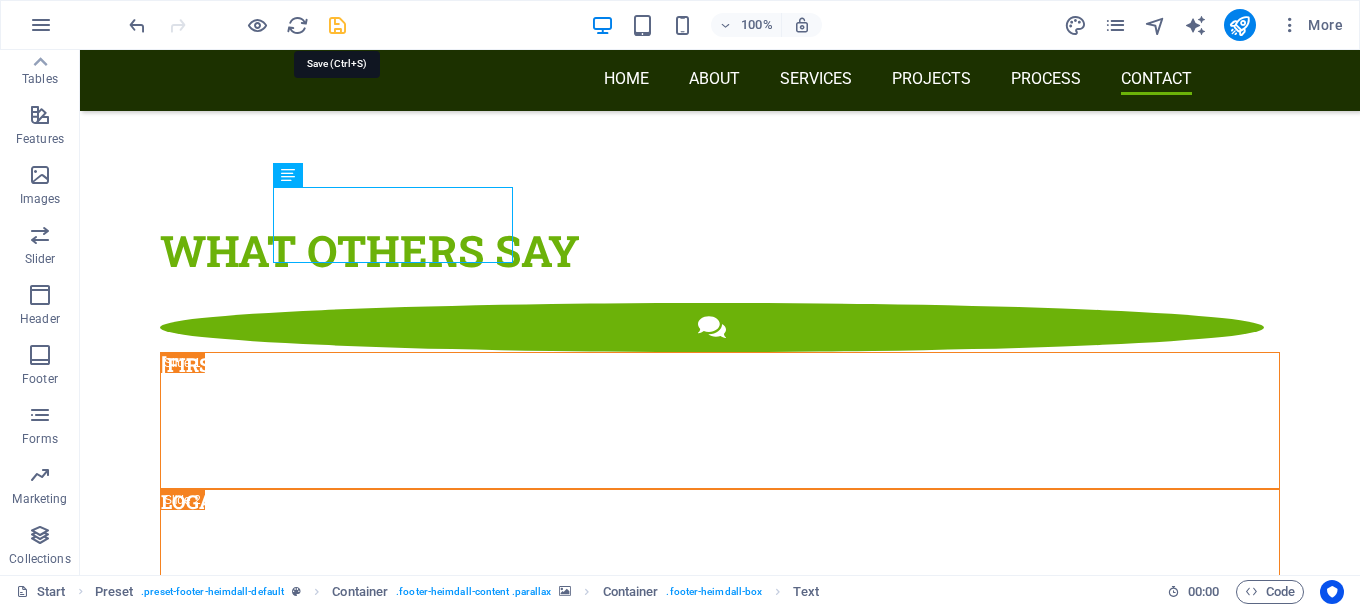 click at bounding box center (337, 25) 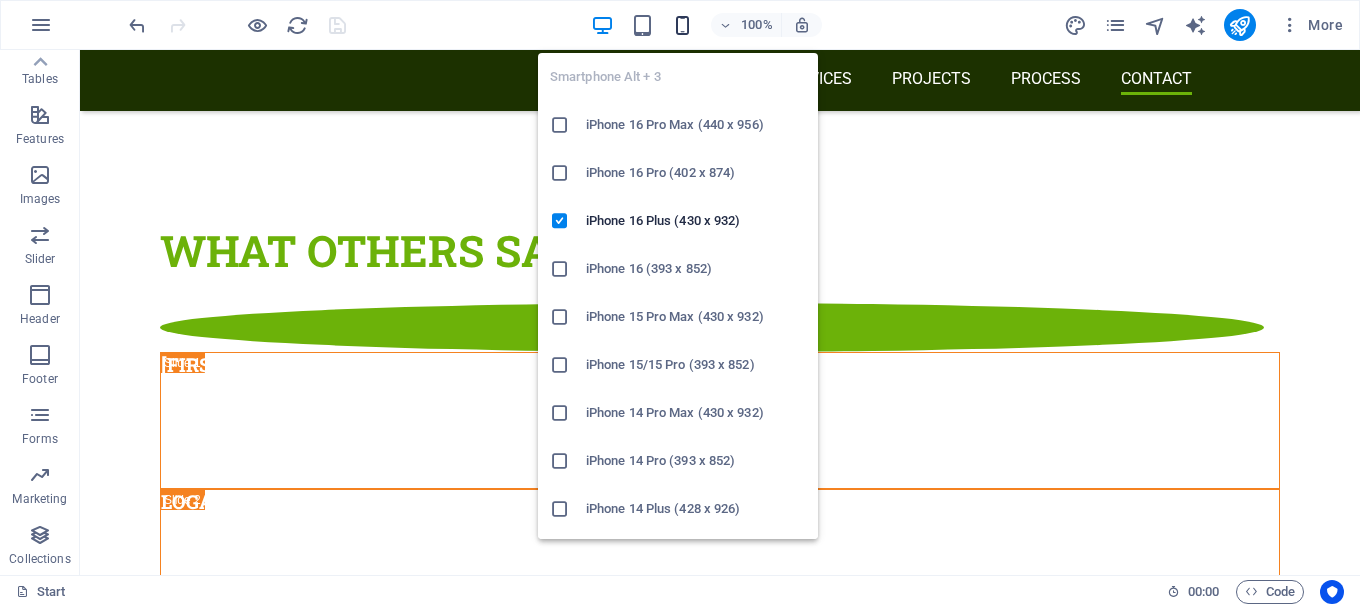 click at bounding box center (682, 25) 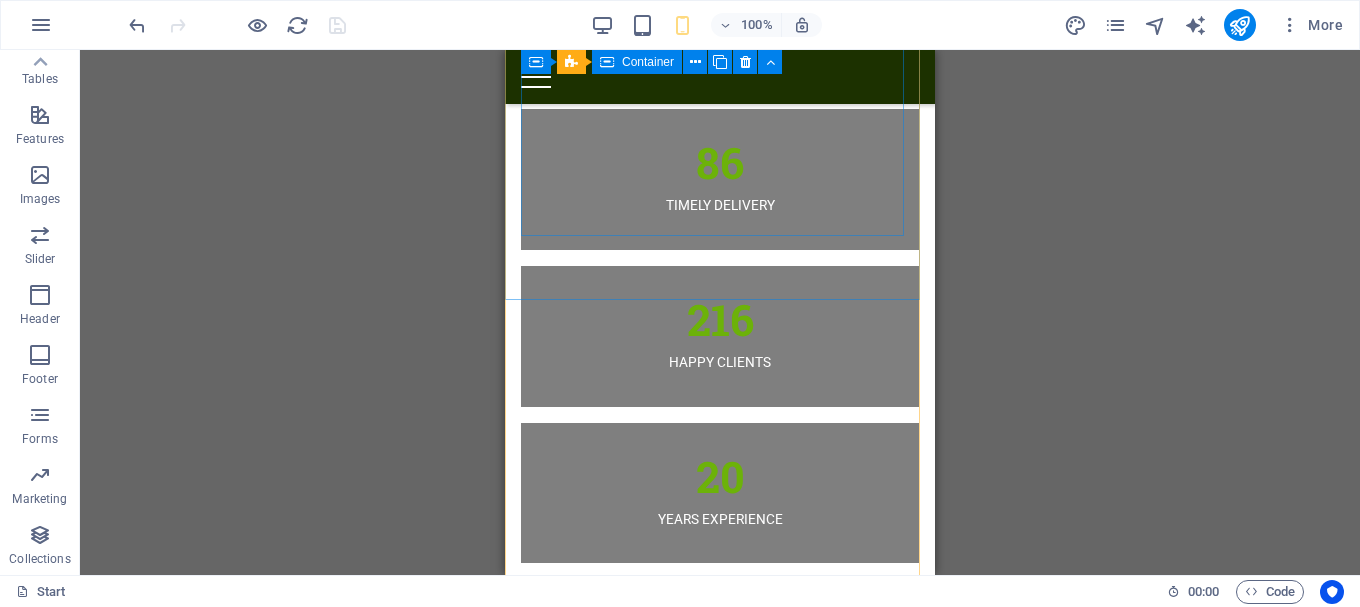 scroll, scrollTop: 14151, scrollLeft: 0, axis: vertical 